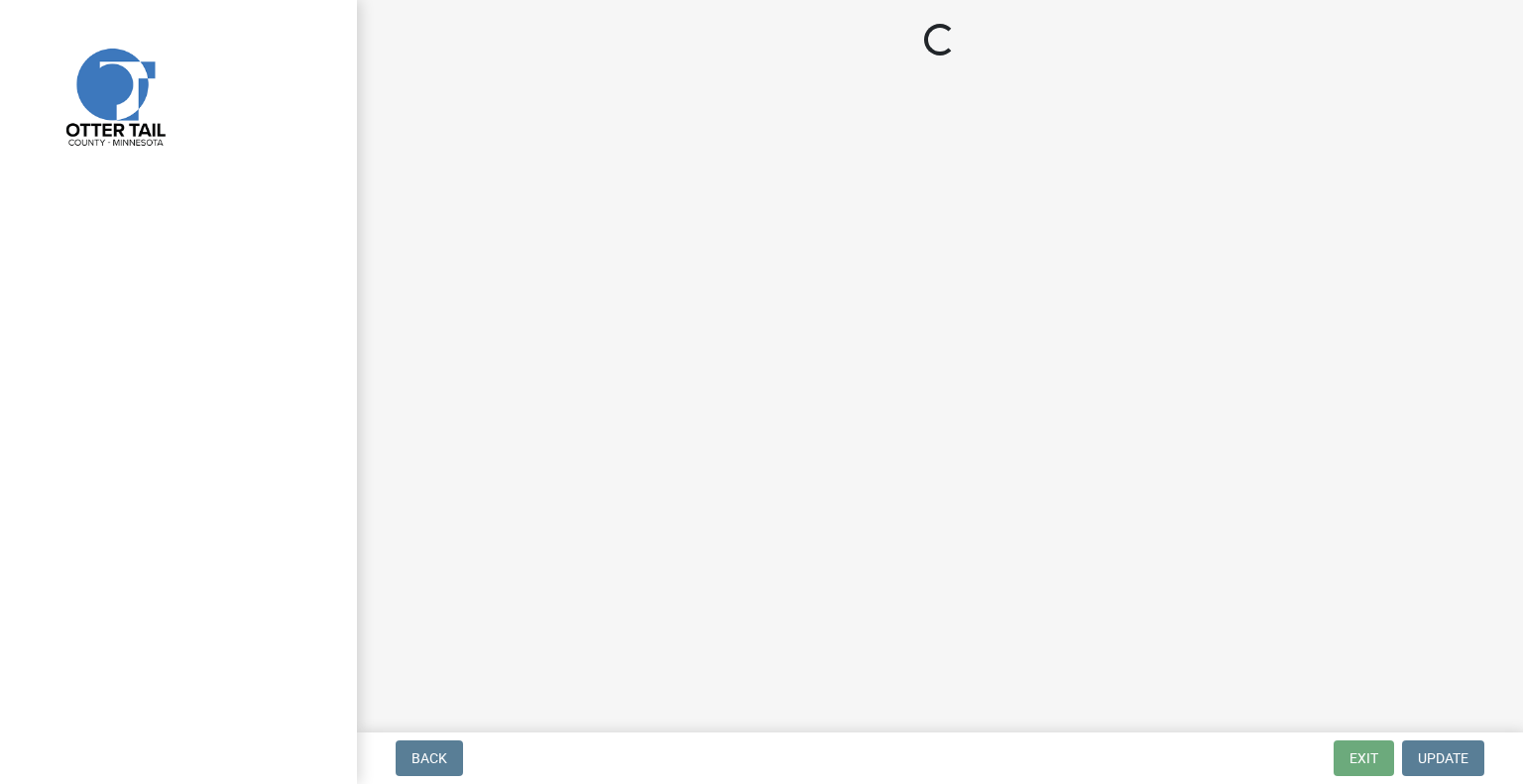 scroll, scrollTop: 0, scrollLeft: 0, axis: both 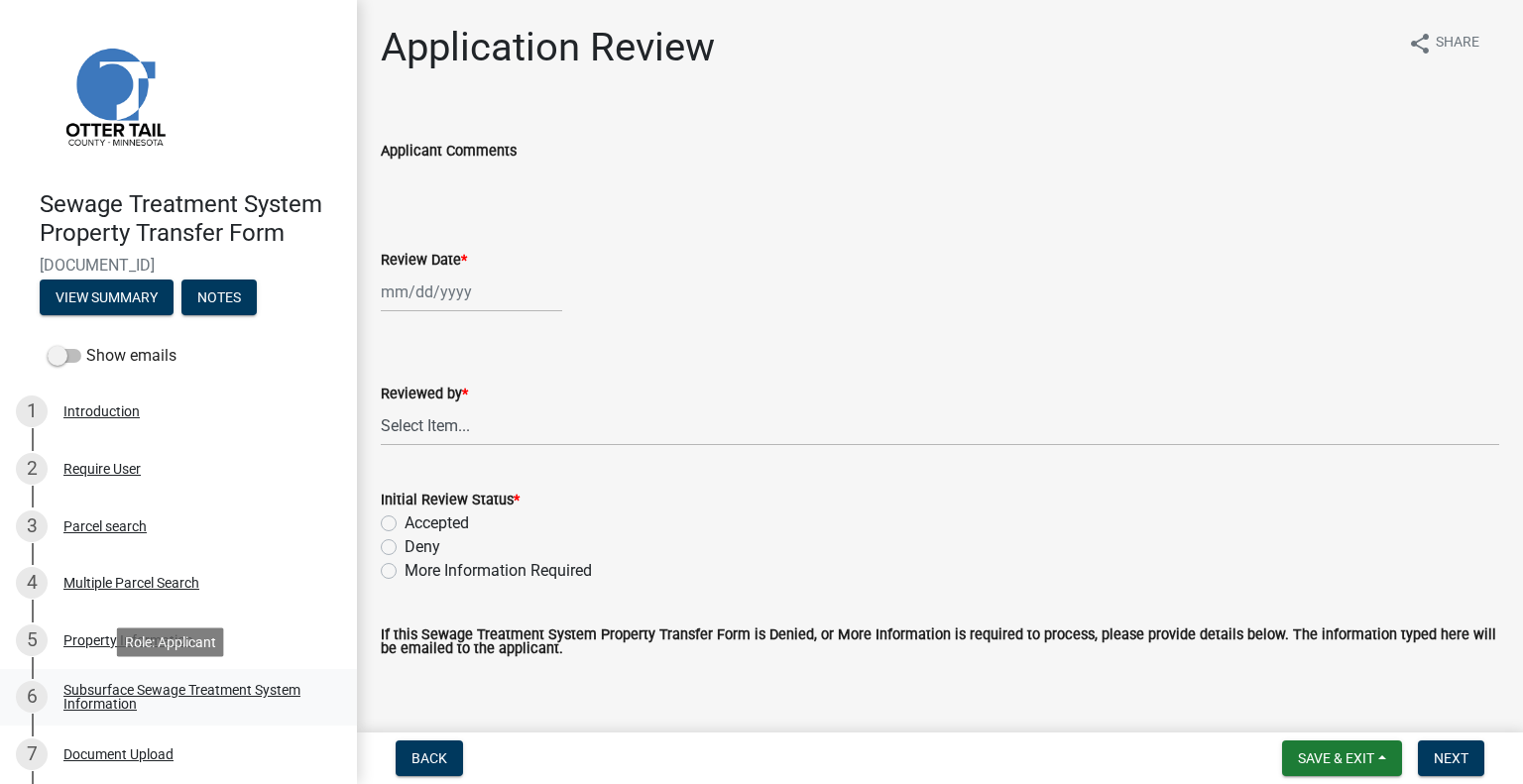 click on "Subsurface Sewage Treatment System Information" at bounding box center (194, 697) 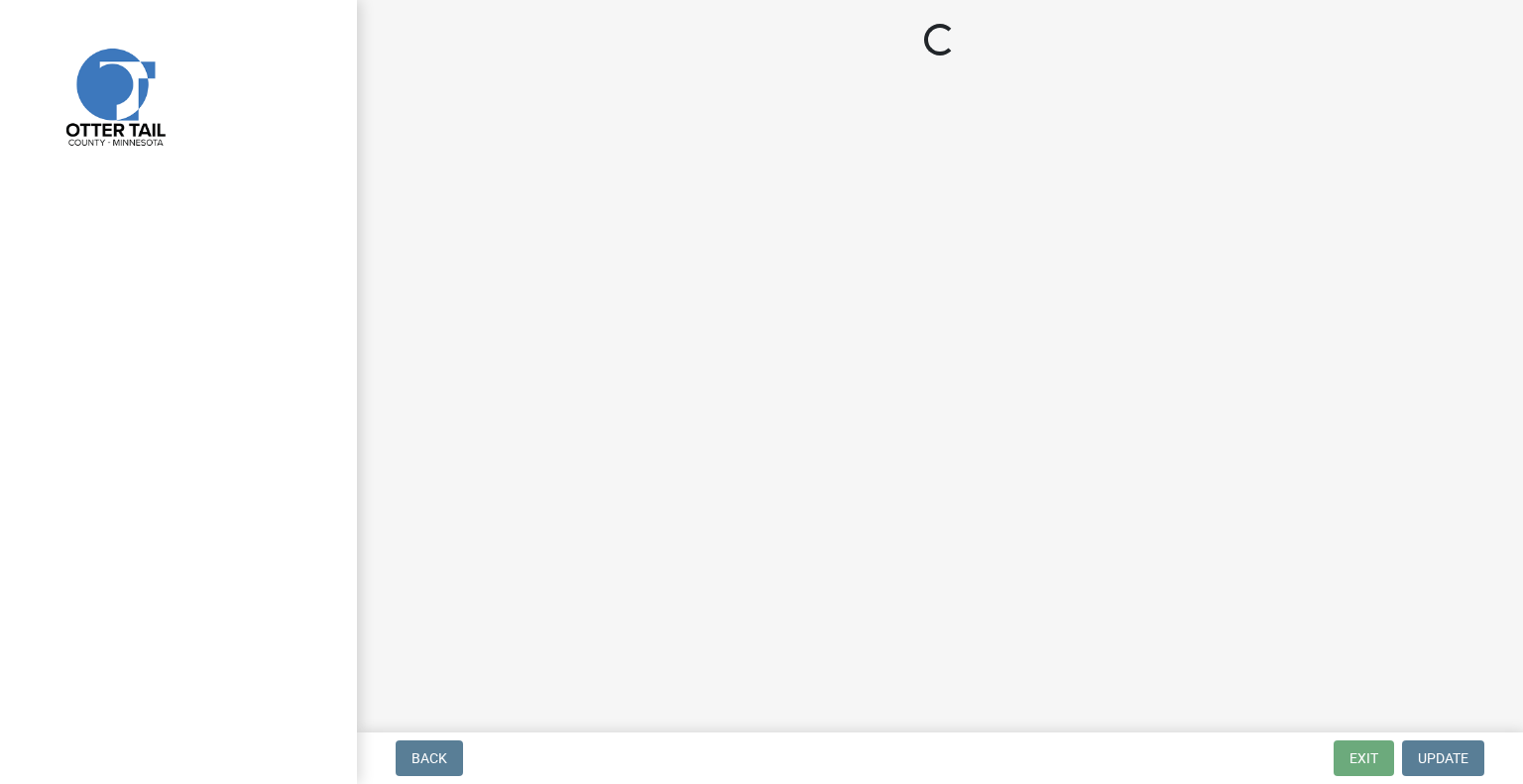 scroll, scrollTop: 0, scrollLeft: 0, axis: both 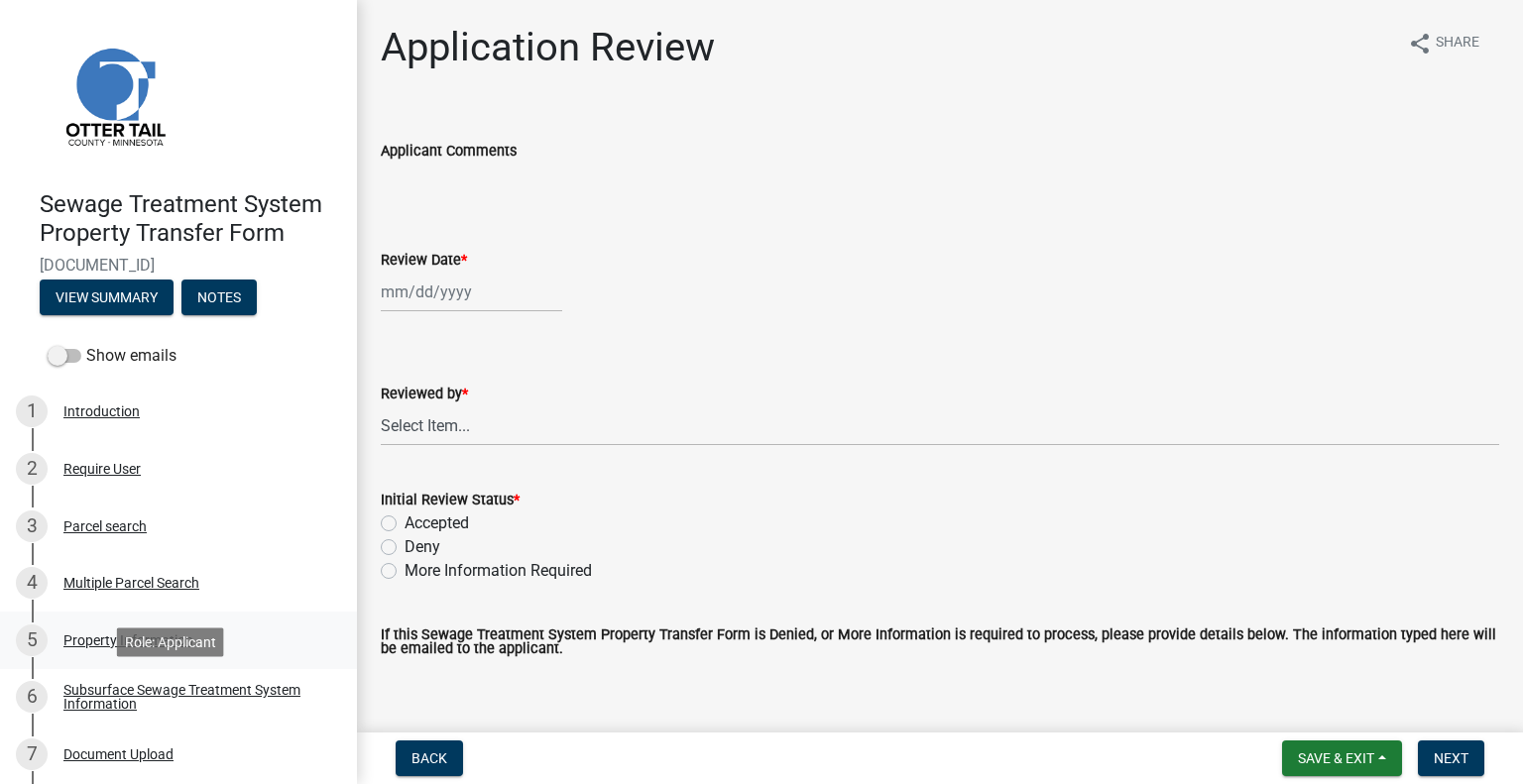 drag, startPoint x: 232, startPoint y: 701, endPoint x: 321, endPoint y: 634, distance: 111.40018 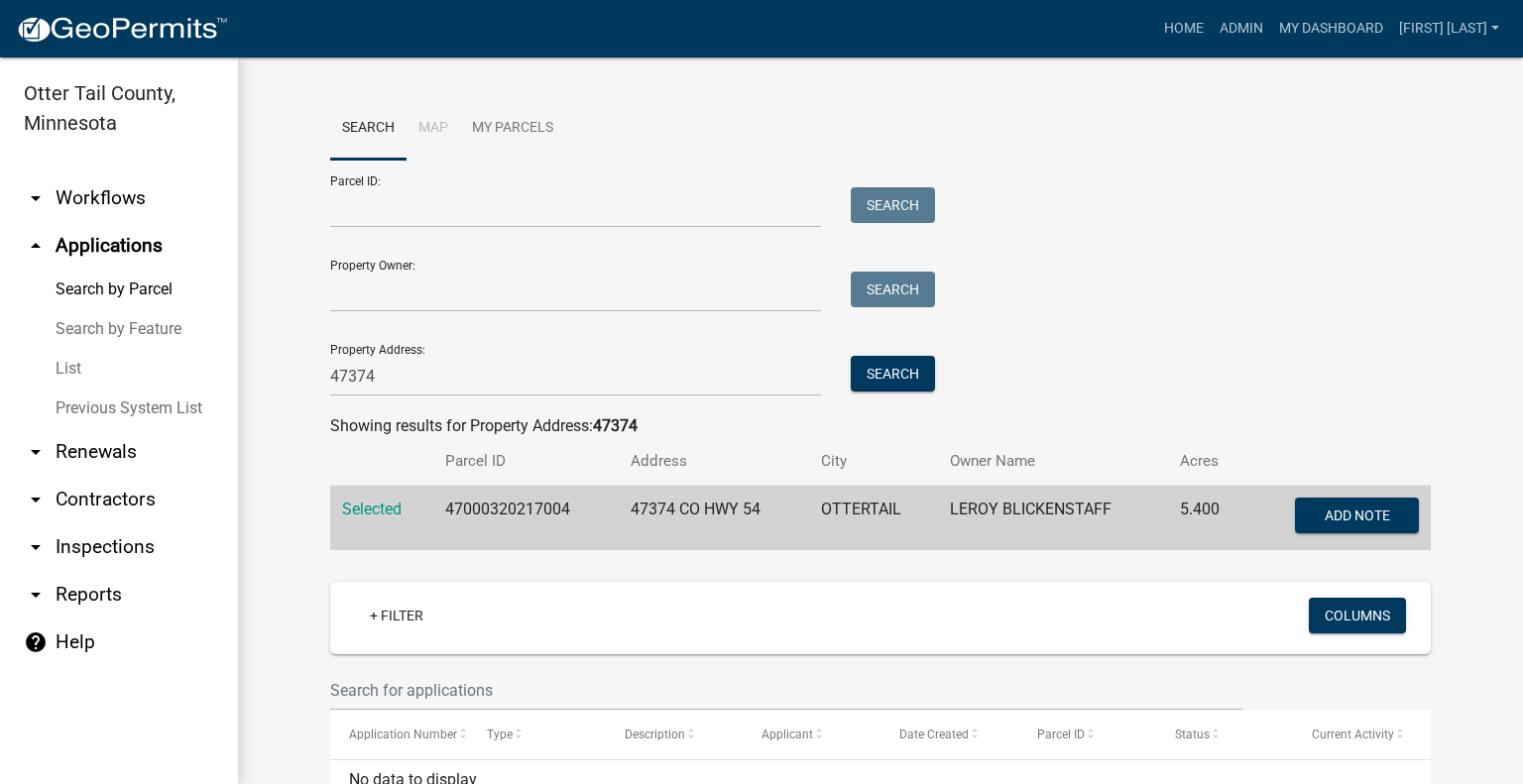 scroll, scrollTop: 0, scrollLeft: 0, axis: both 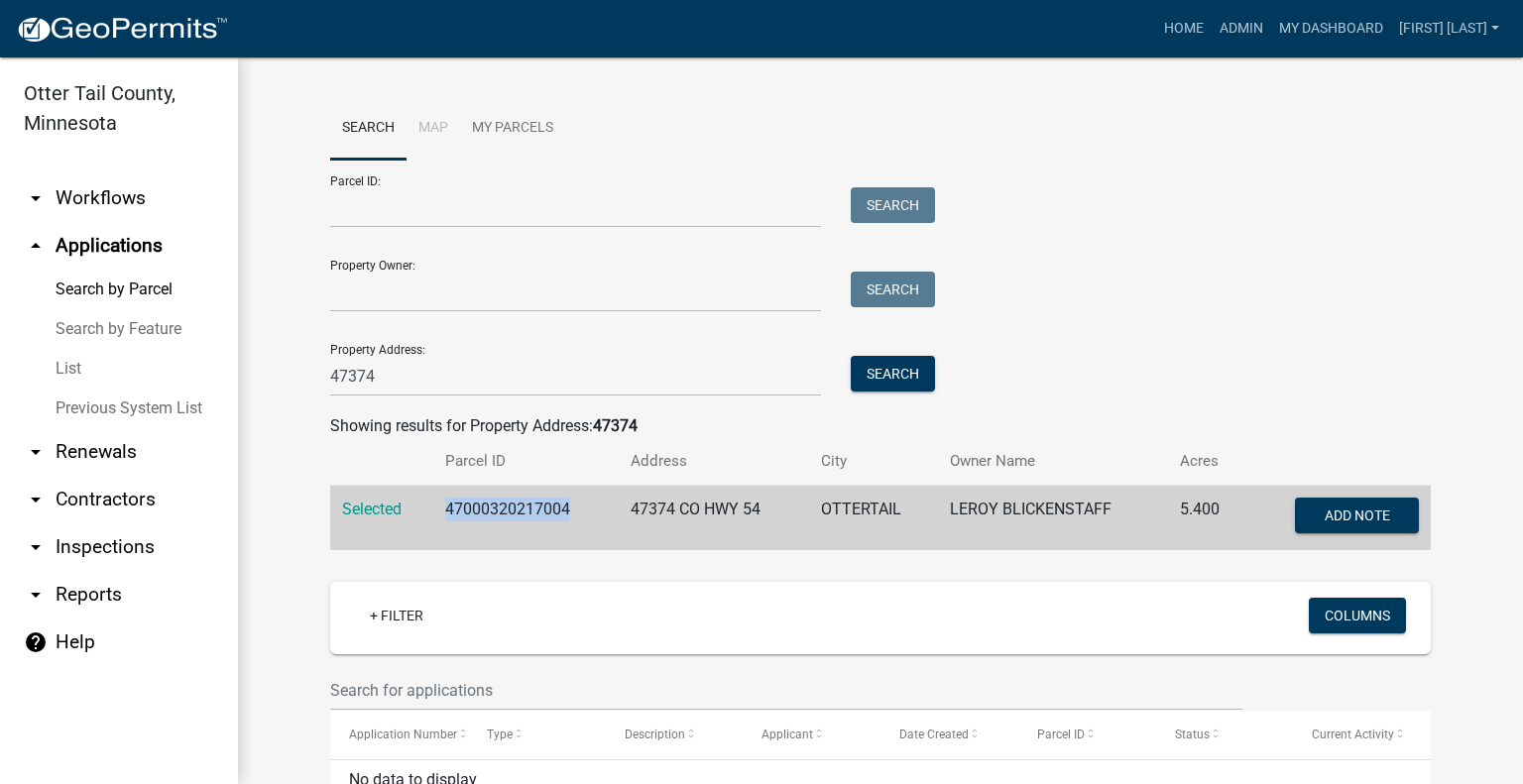 click on "arrow_drop_down Workflows" at bounding box center [119, 198] 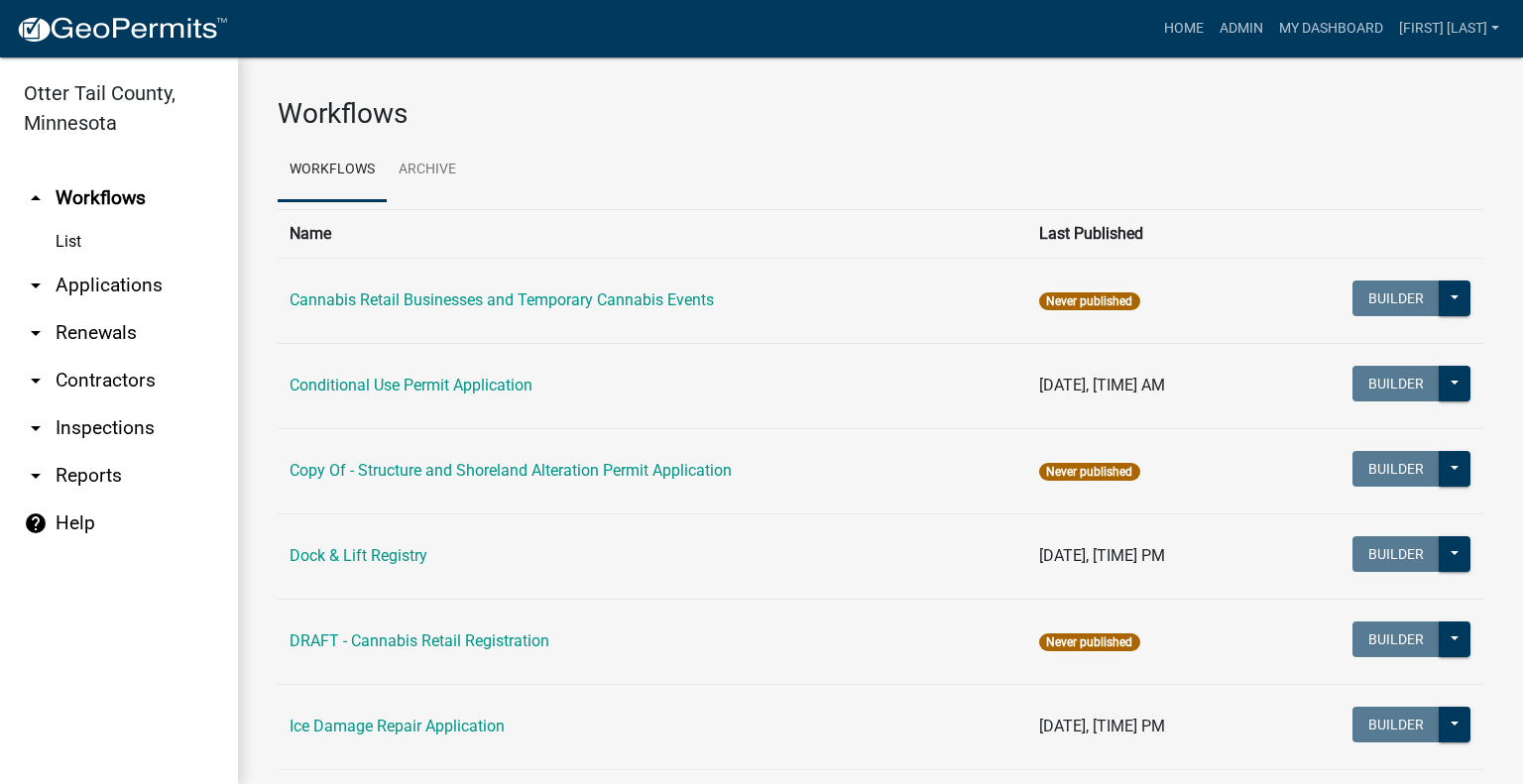 click on "arrow_drop_down   Applications" at bounding box center (119, 285) 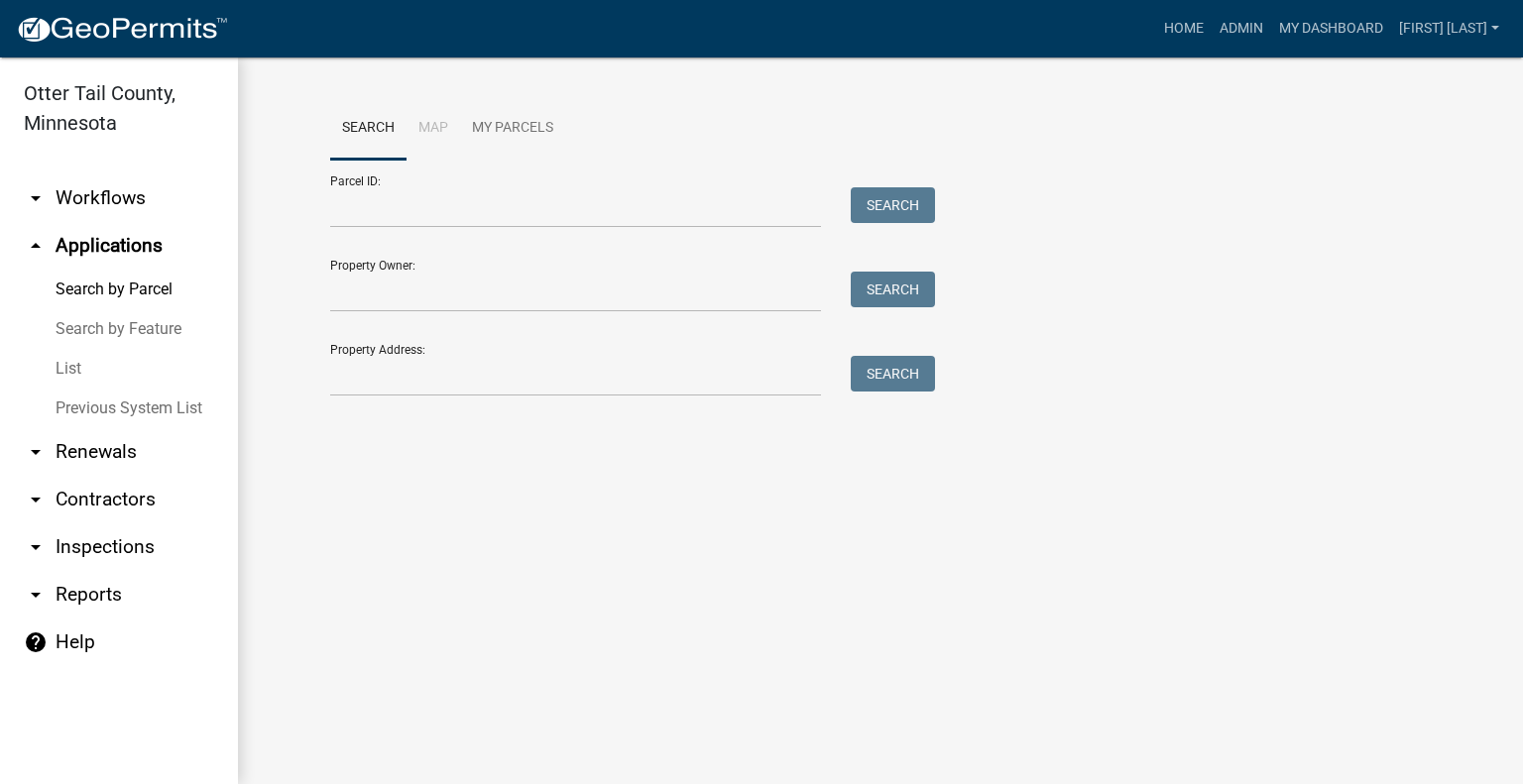 click on "arrow_drop_down   Workflows" at bounding box center [119, 198] 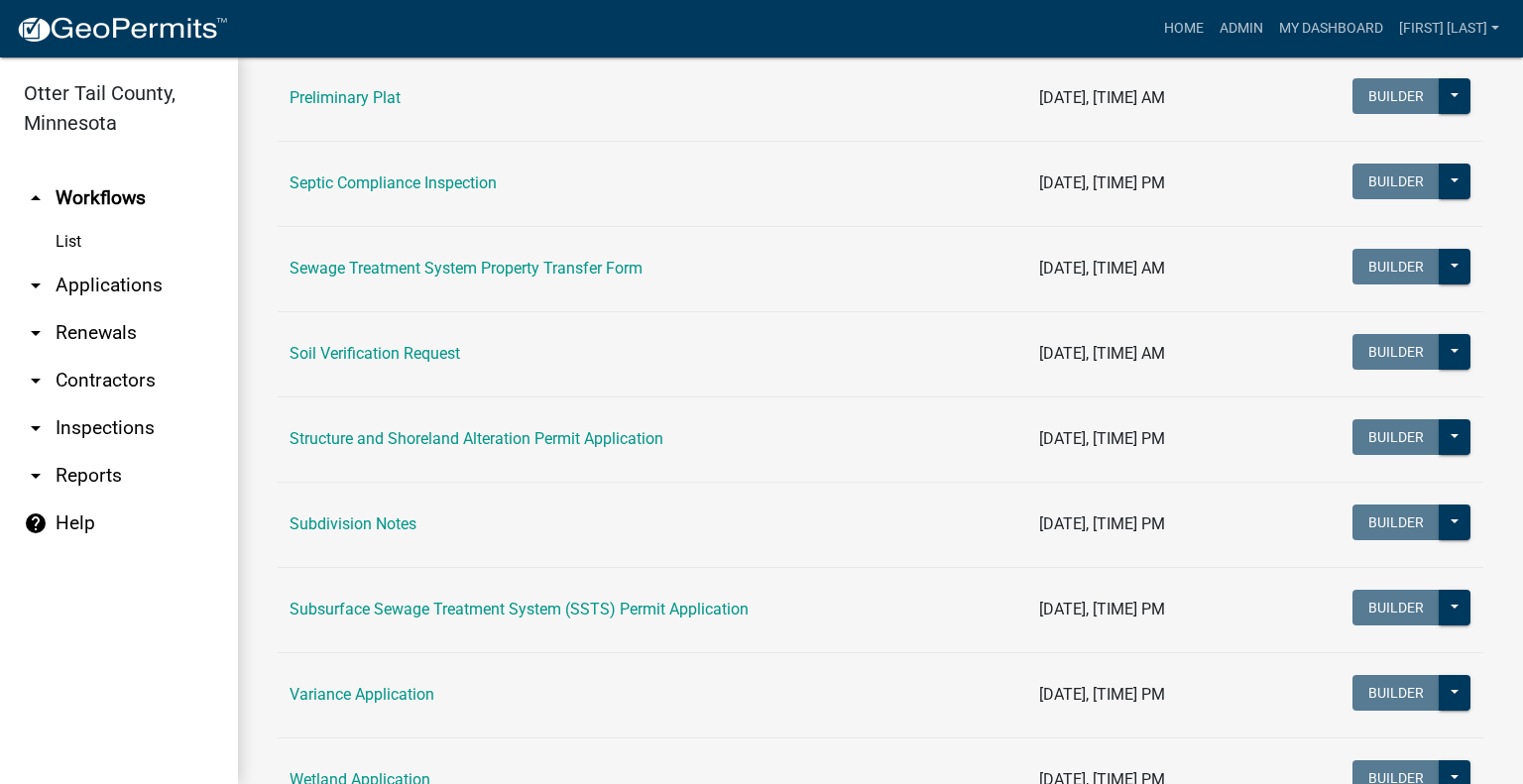 scroll, scrollTop: 1129, scrollLeft: 0, axis: vertical 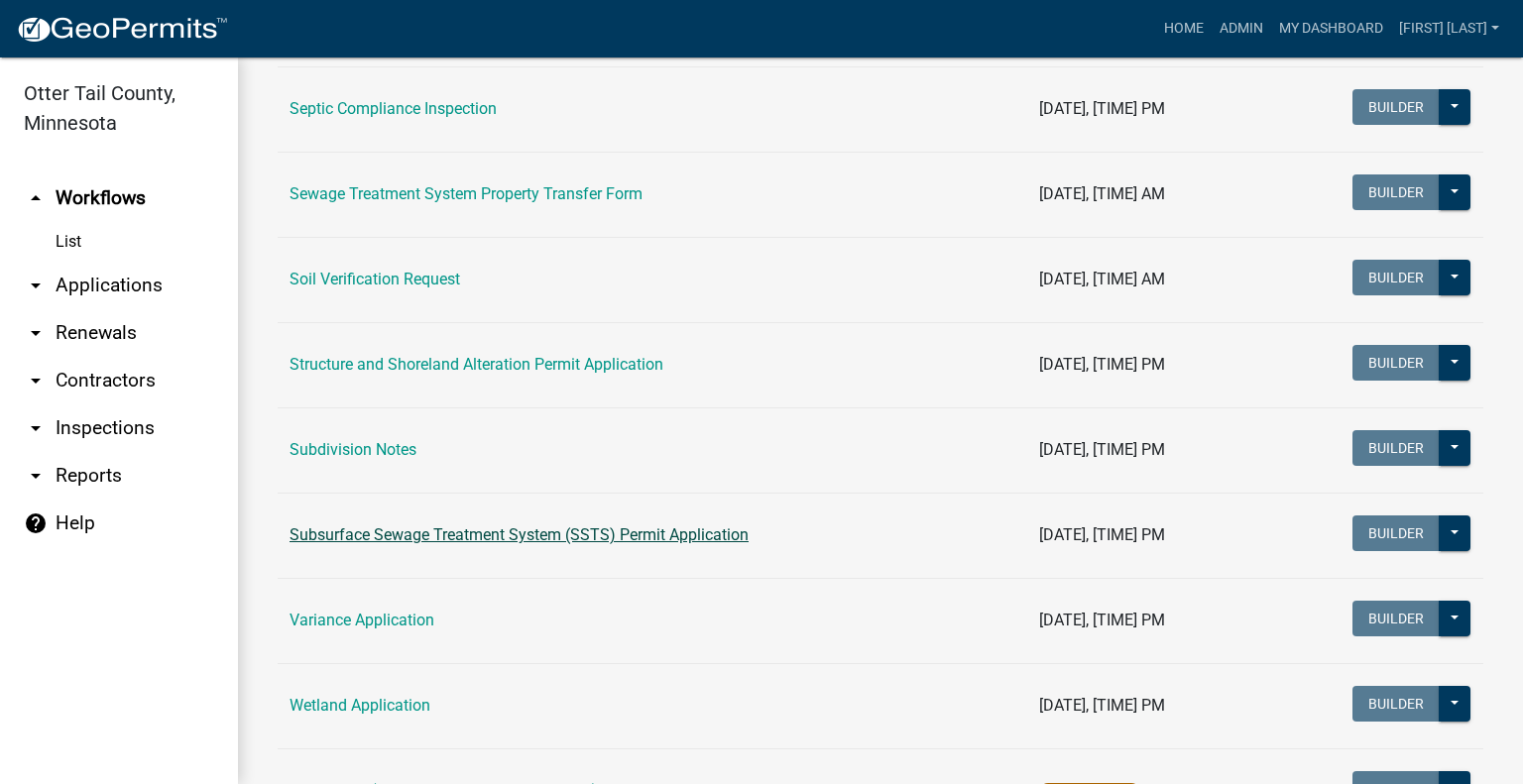 click on "Subsurface Sewage Treatment System (SSTS) Permit Application" at bounding box center [519, 534] 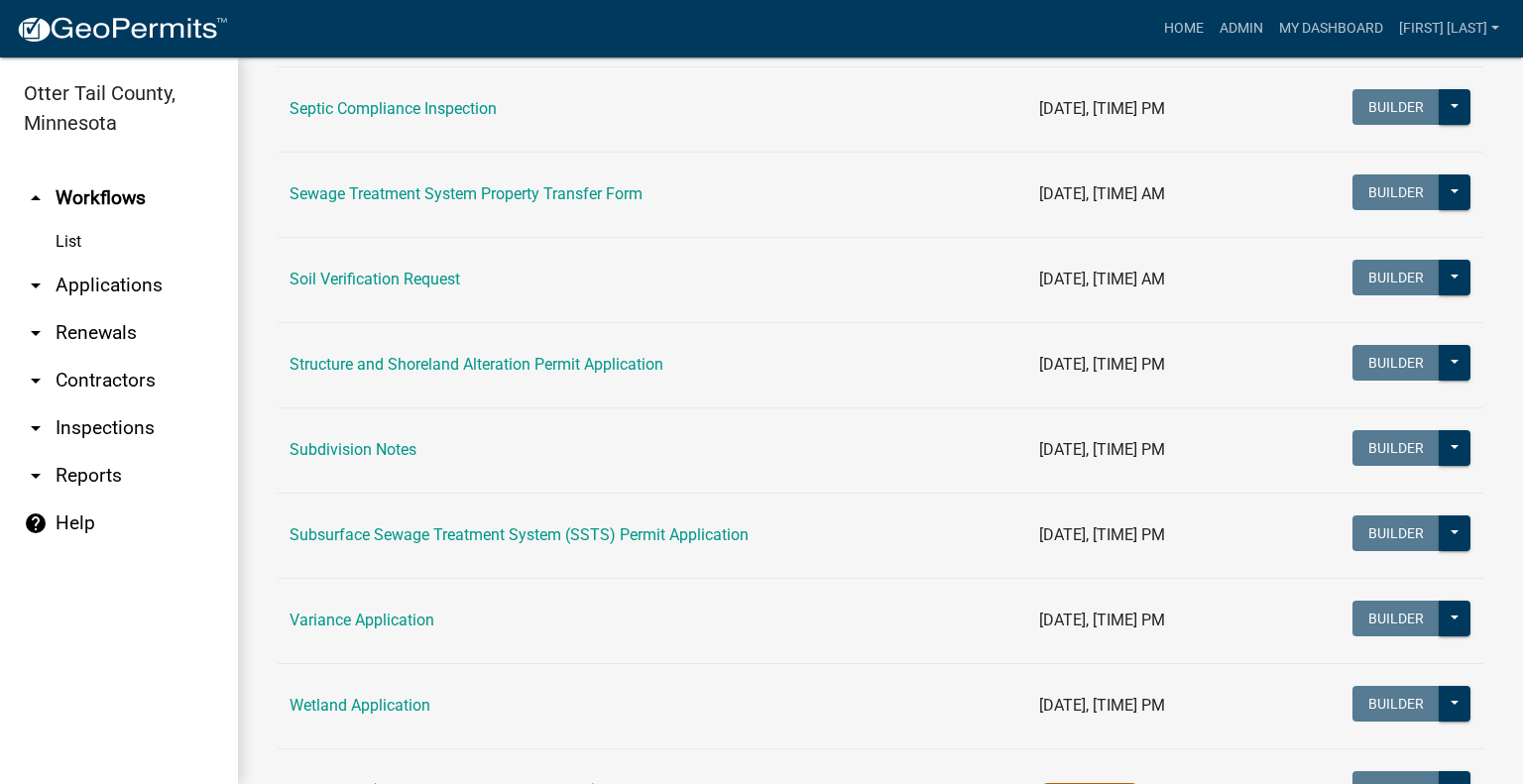 scroll, scrollTop: 0, scrollLeft: 0, axis: both 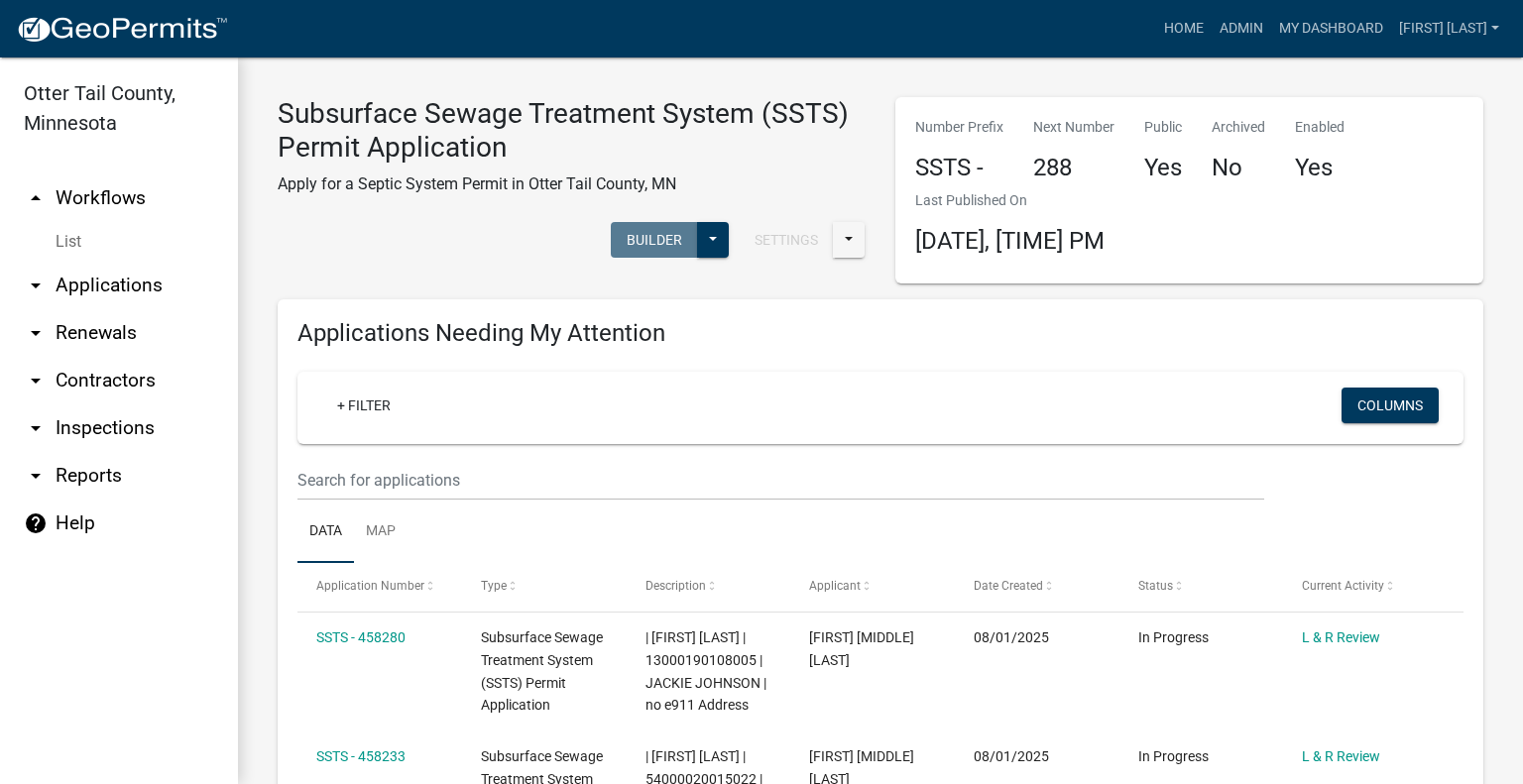 click on "arrow_drop_down   Applications" at bounding box center [119, 285] 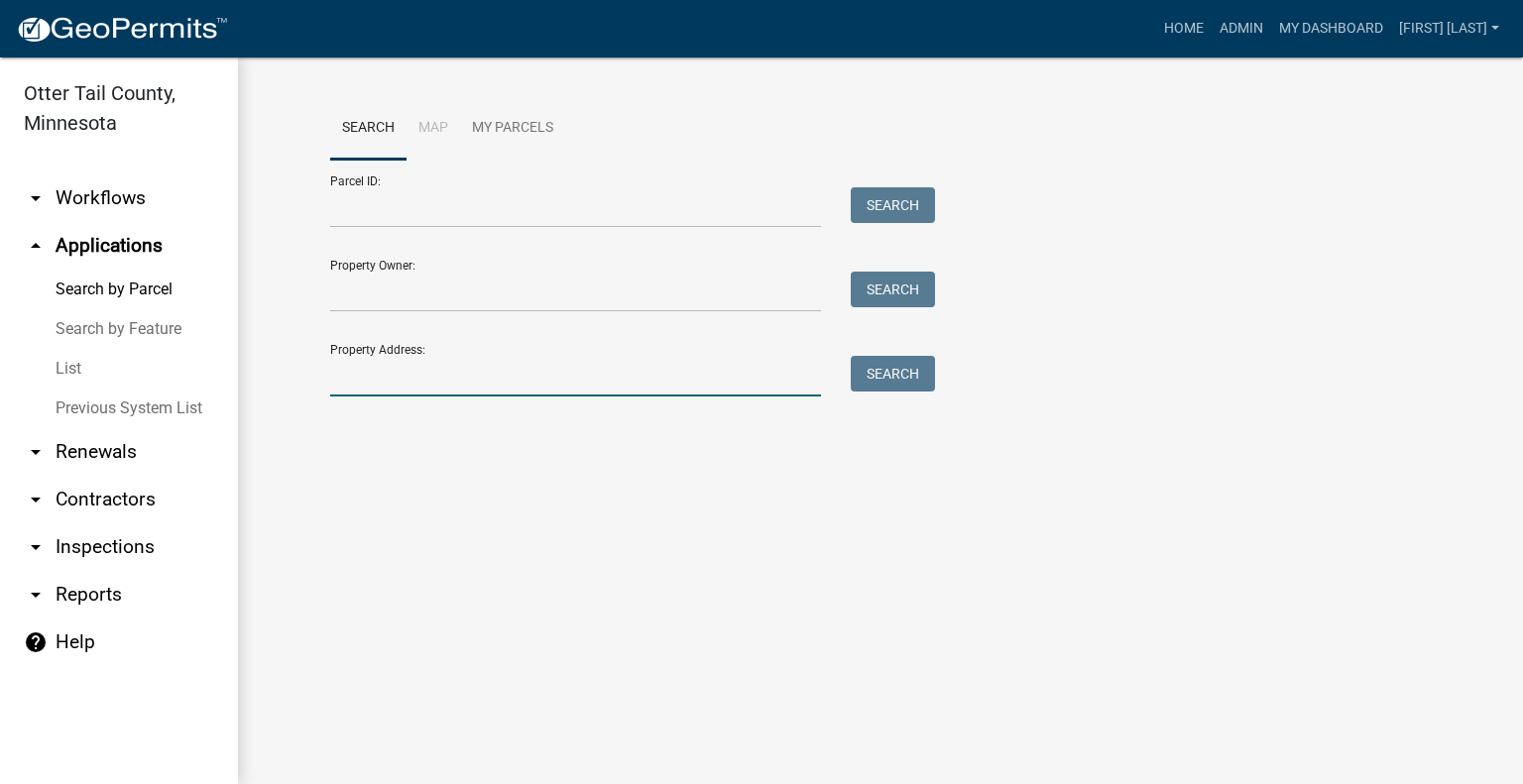 click on "Property Address:" at bounding box center [575, 376] 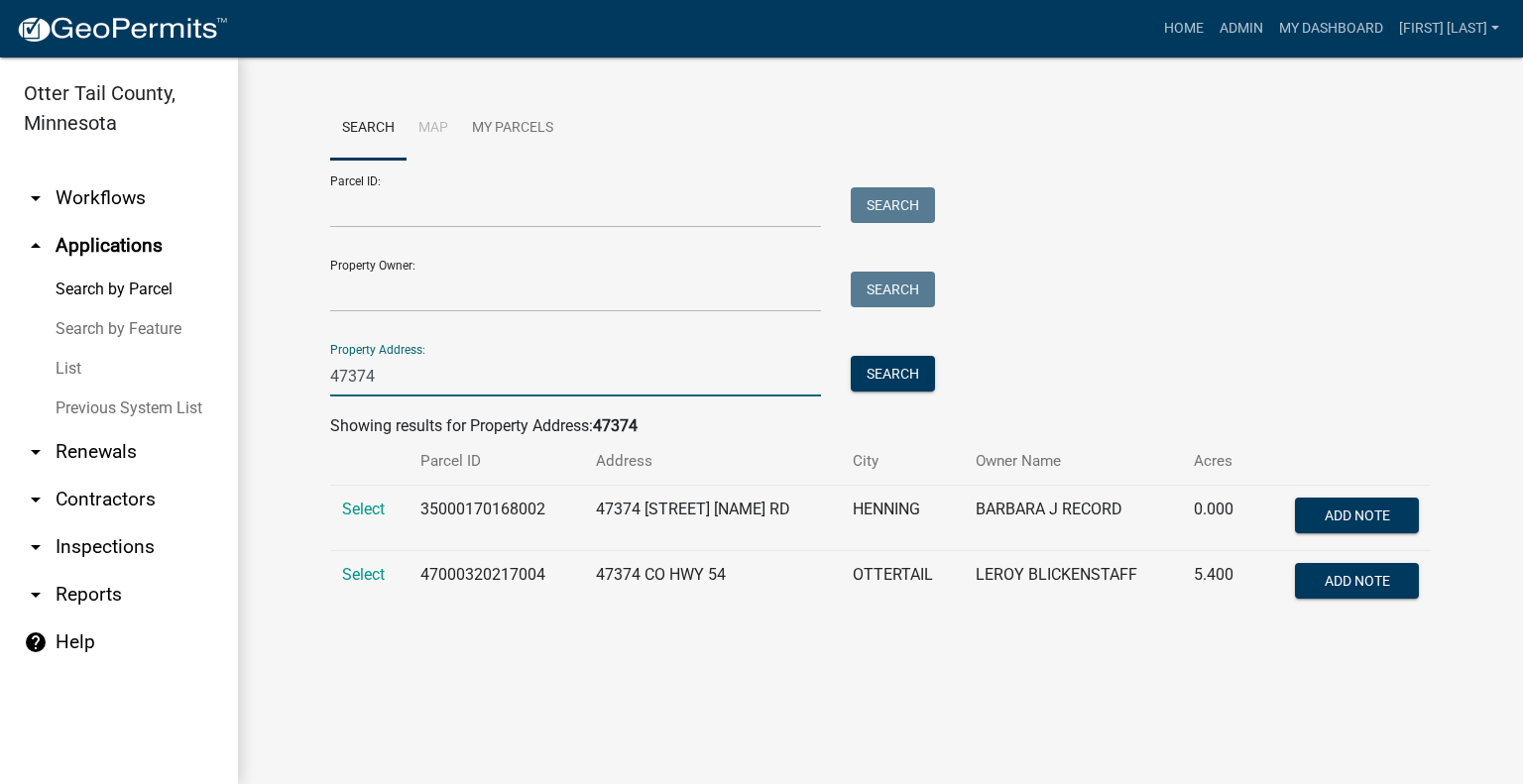 type on "47374" 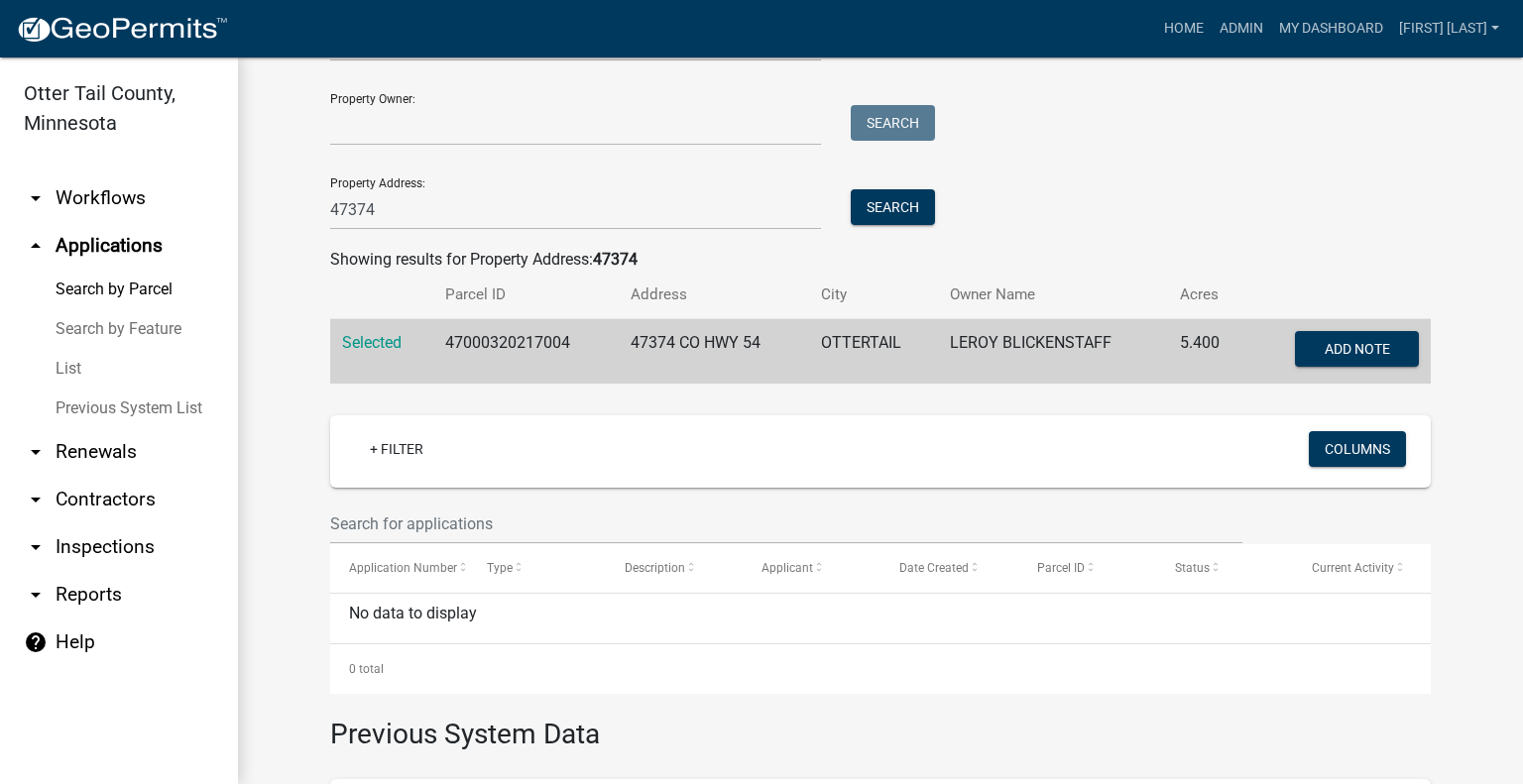 scroll, scrollTop: 0, scrollLeft: 0, axis: both 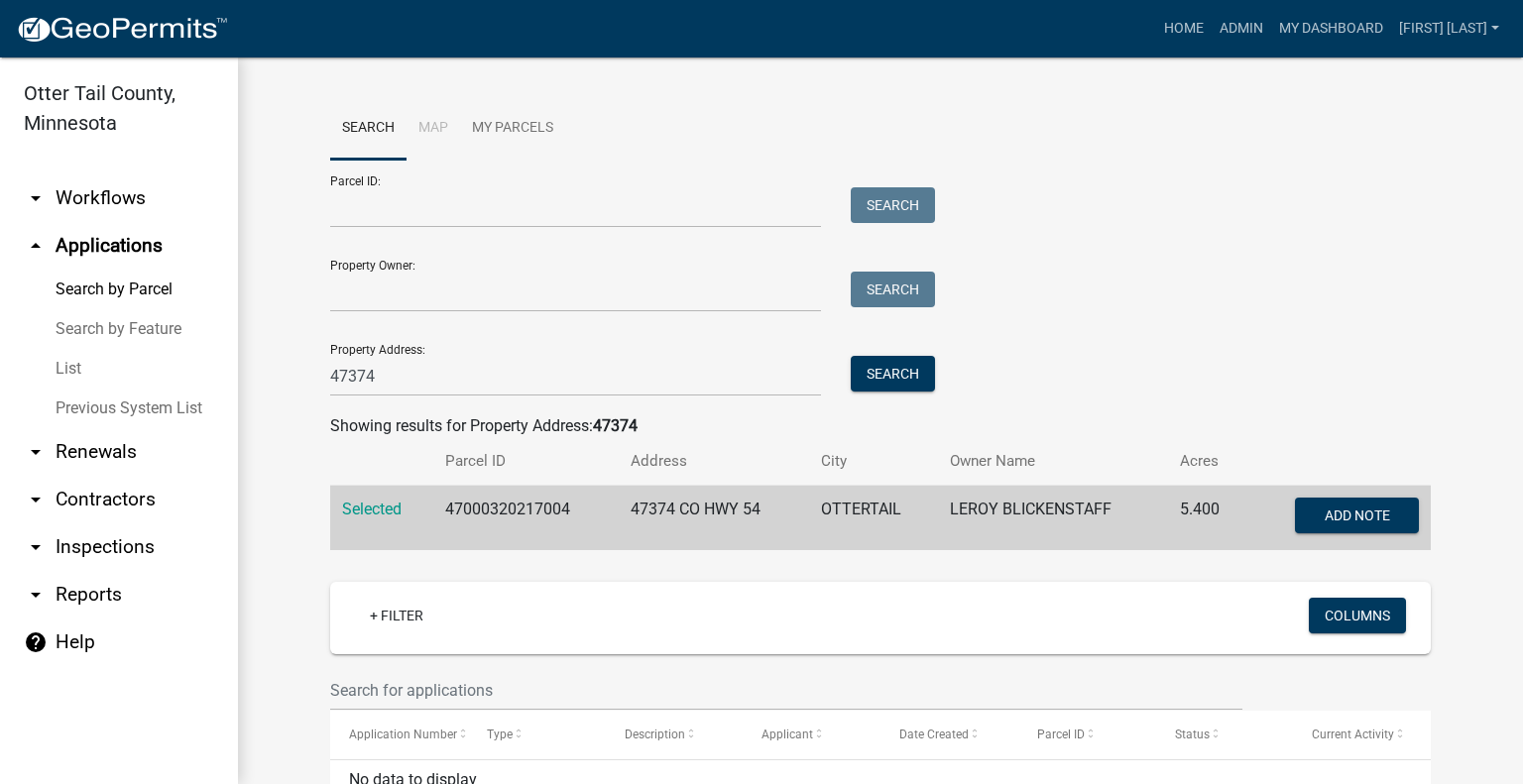 click on "47000320217004" at bounding box center [526, 518] 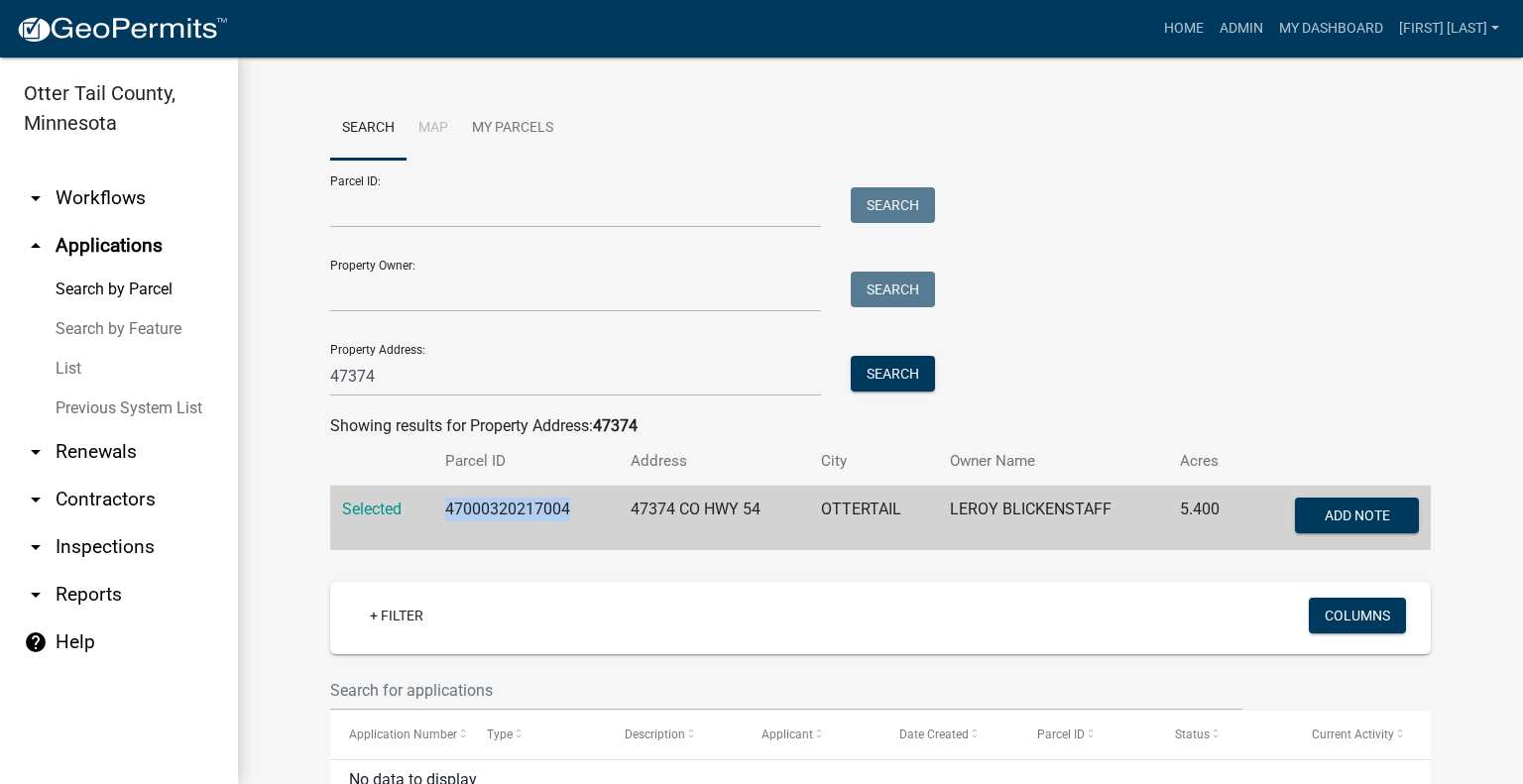 click on "47000320217004" at bounding box center [526, 518] 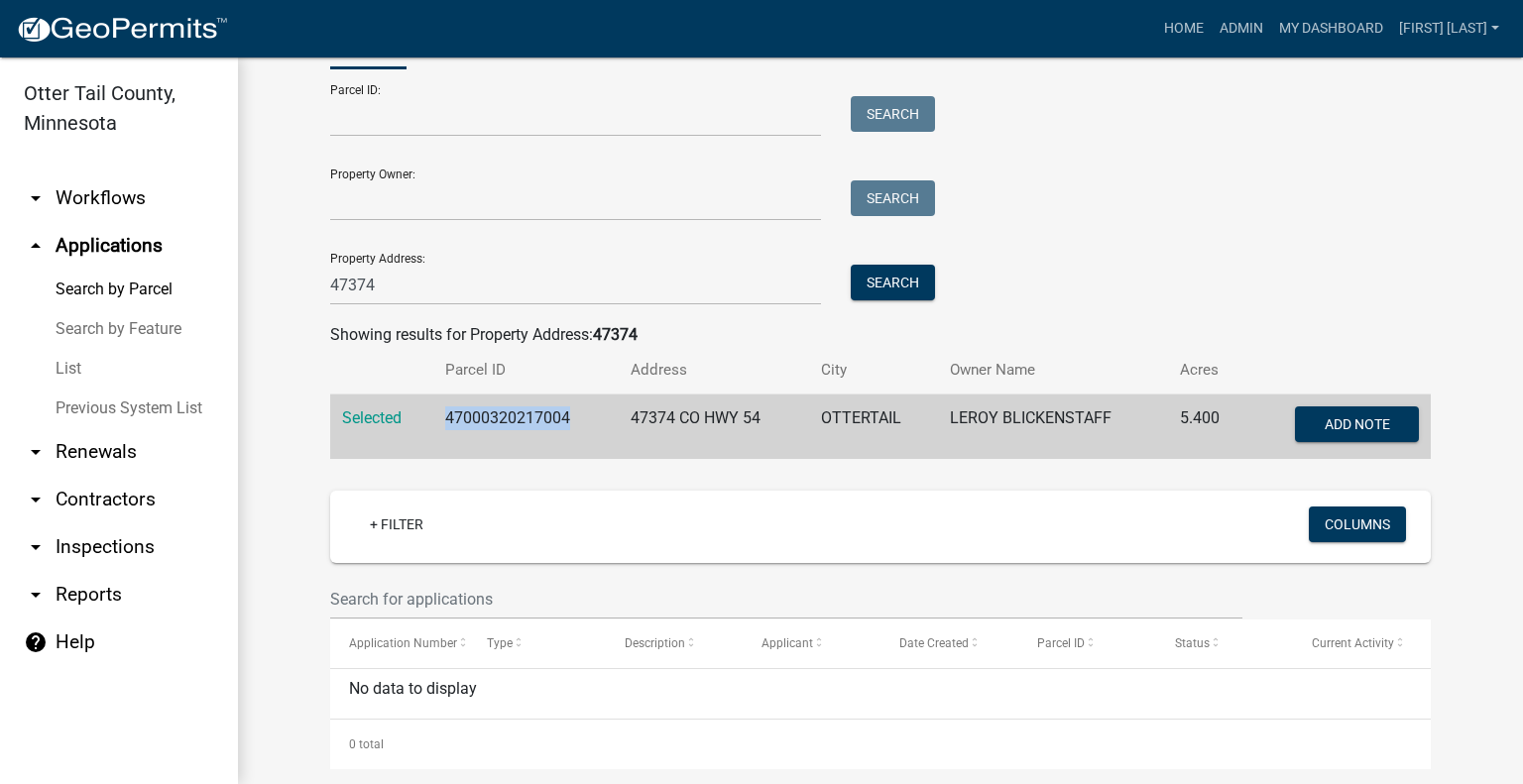 scroll, scrollTop: 0, scrollLeft: 0, axis: both 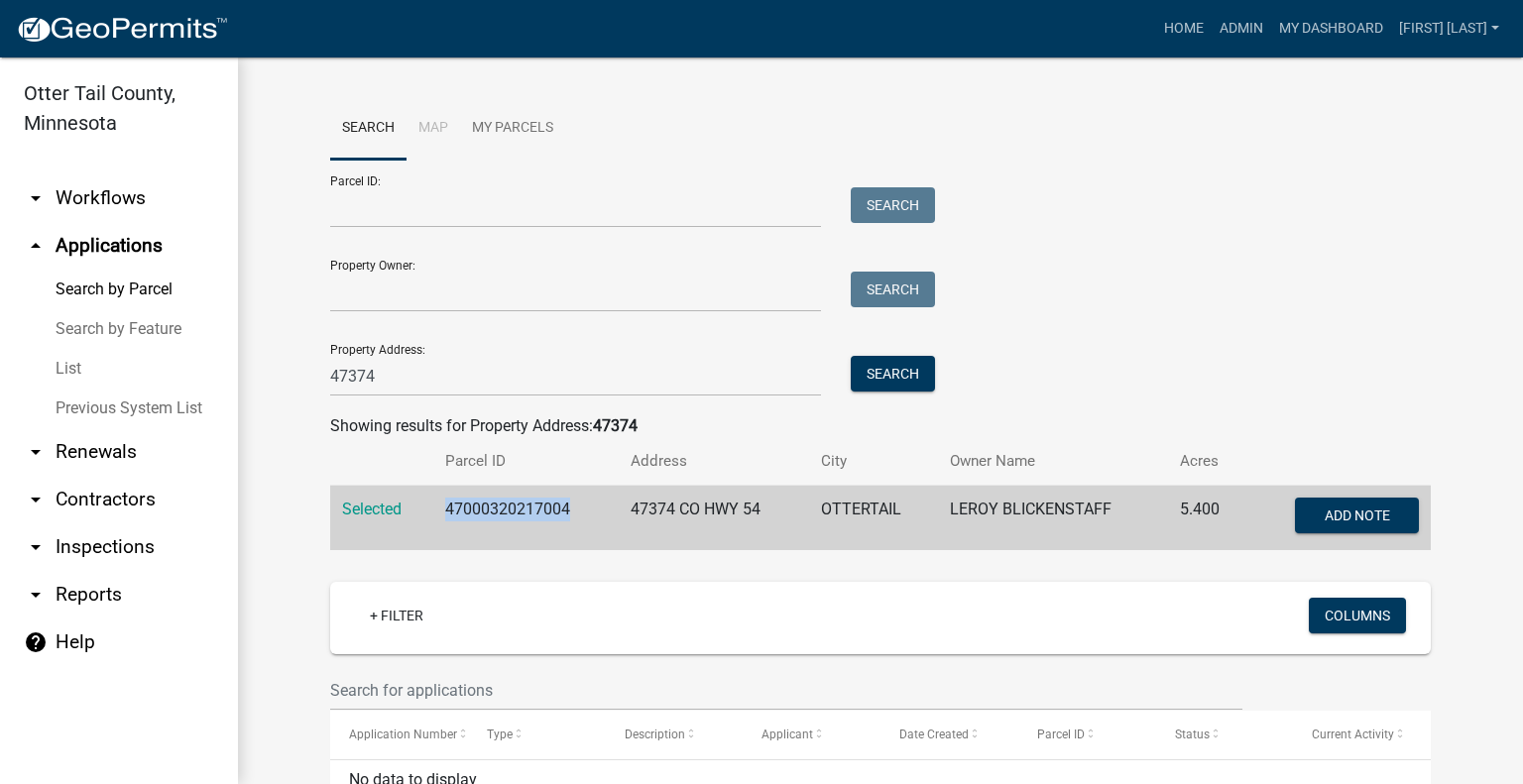 click on "arrow_drop_down   Workflows" at bounding box center [119, 198] 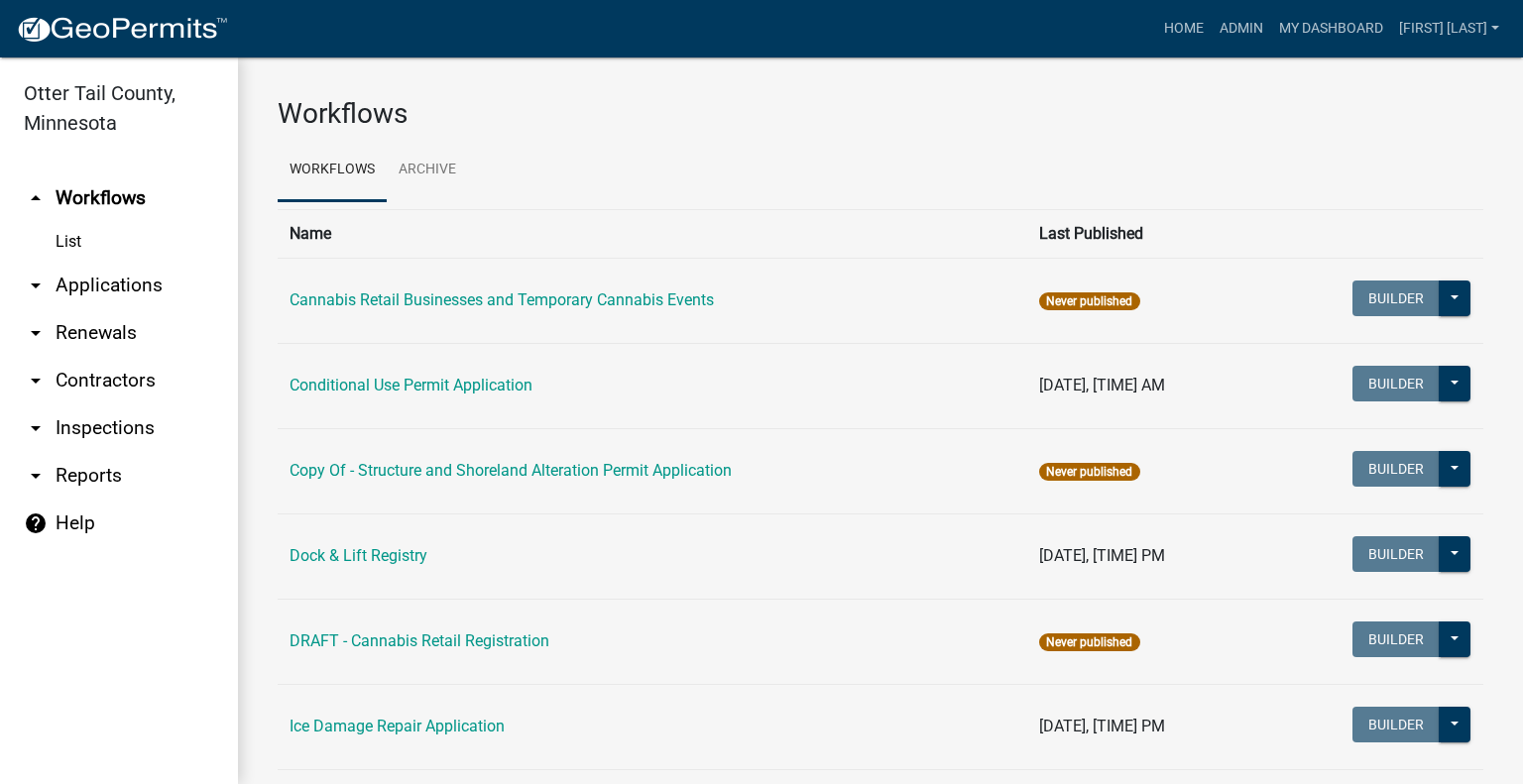 click on "arrow_drop_down   Applications" at bounding box center [119, 285] 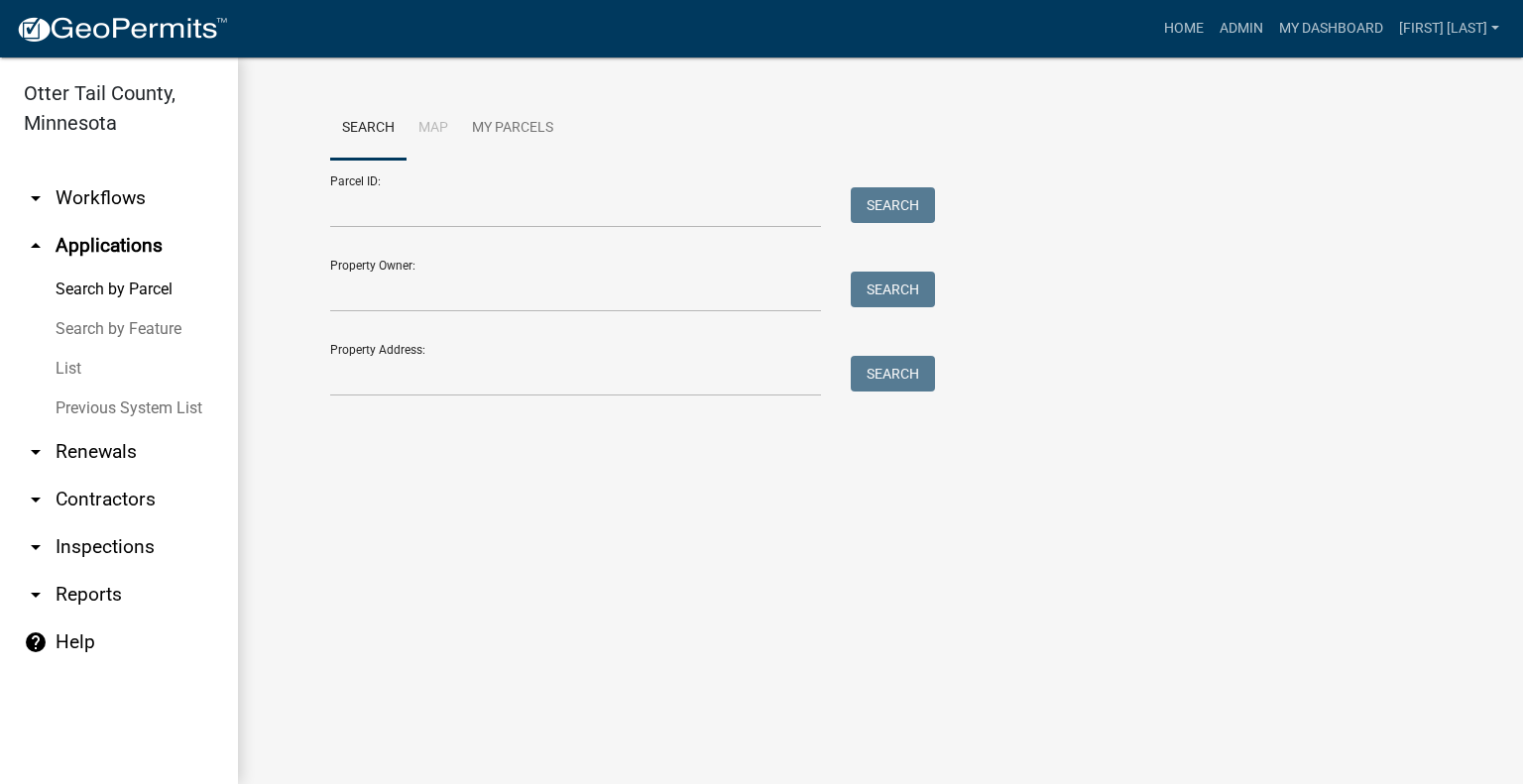 click on "arrow_drop_down   Workflows" at bounding box center [119, 198] 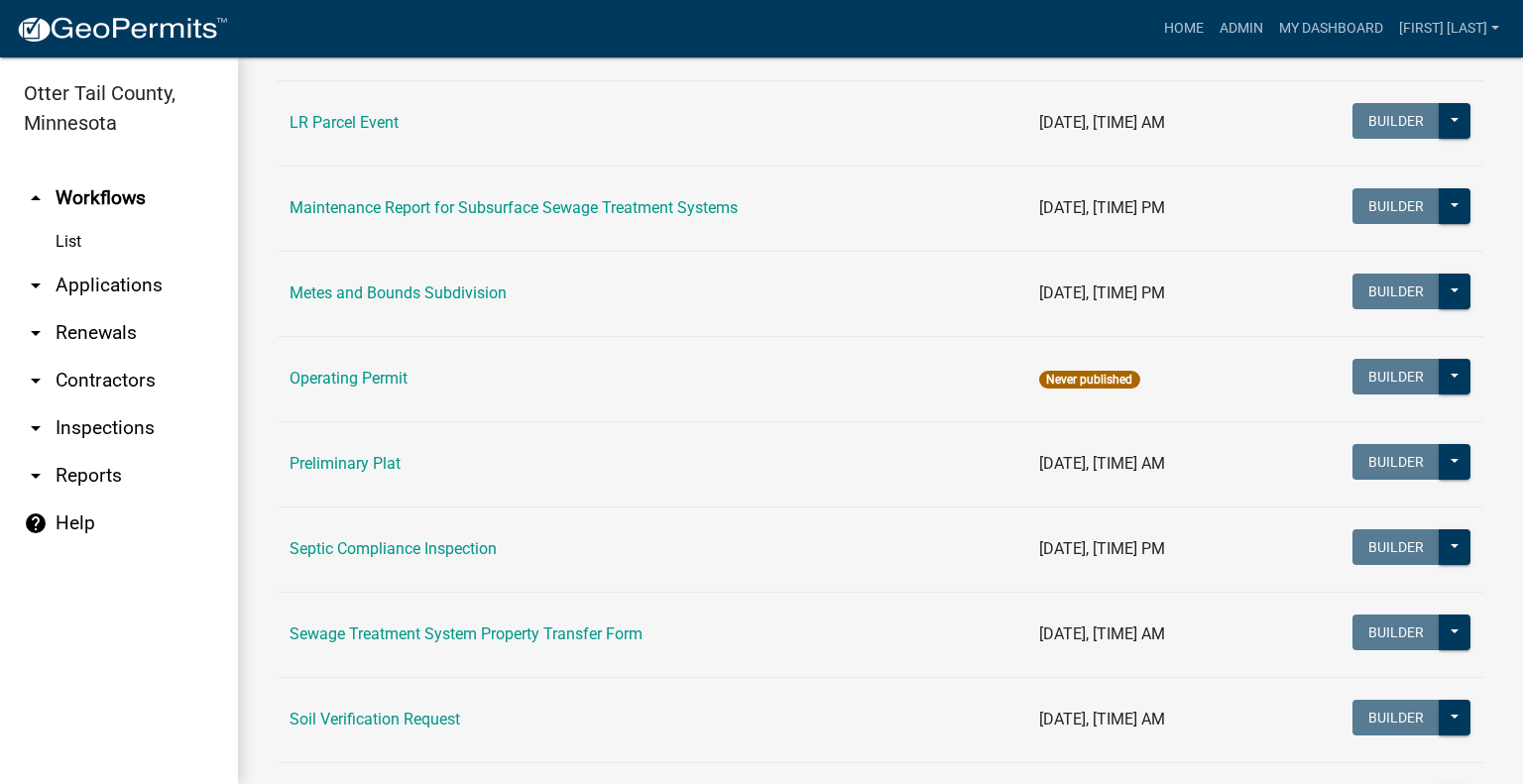 scroll, scrollTop: 694, scrollLeft: 0, axis: vertical 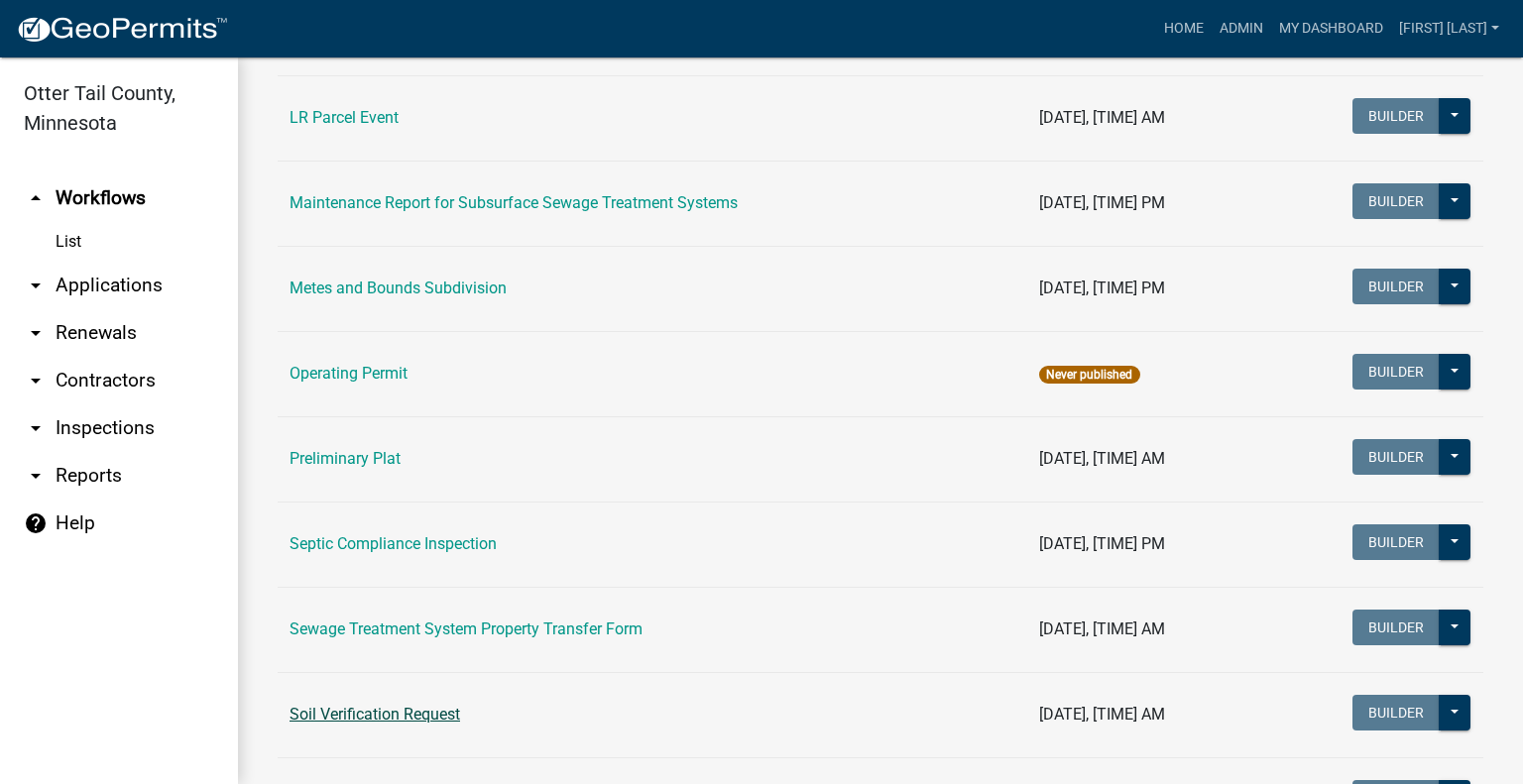 click on "Soil Verification Request" at bounding box center (652, 715) 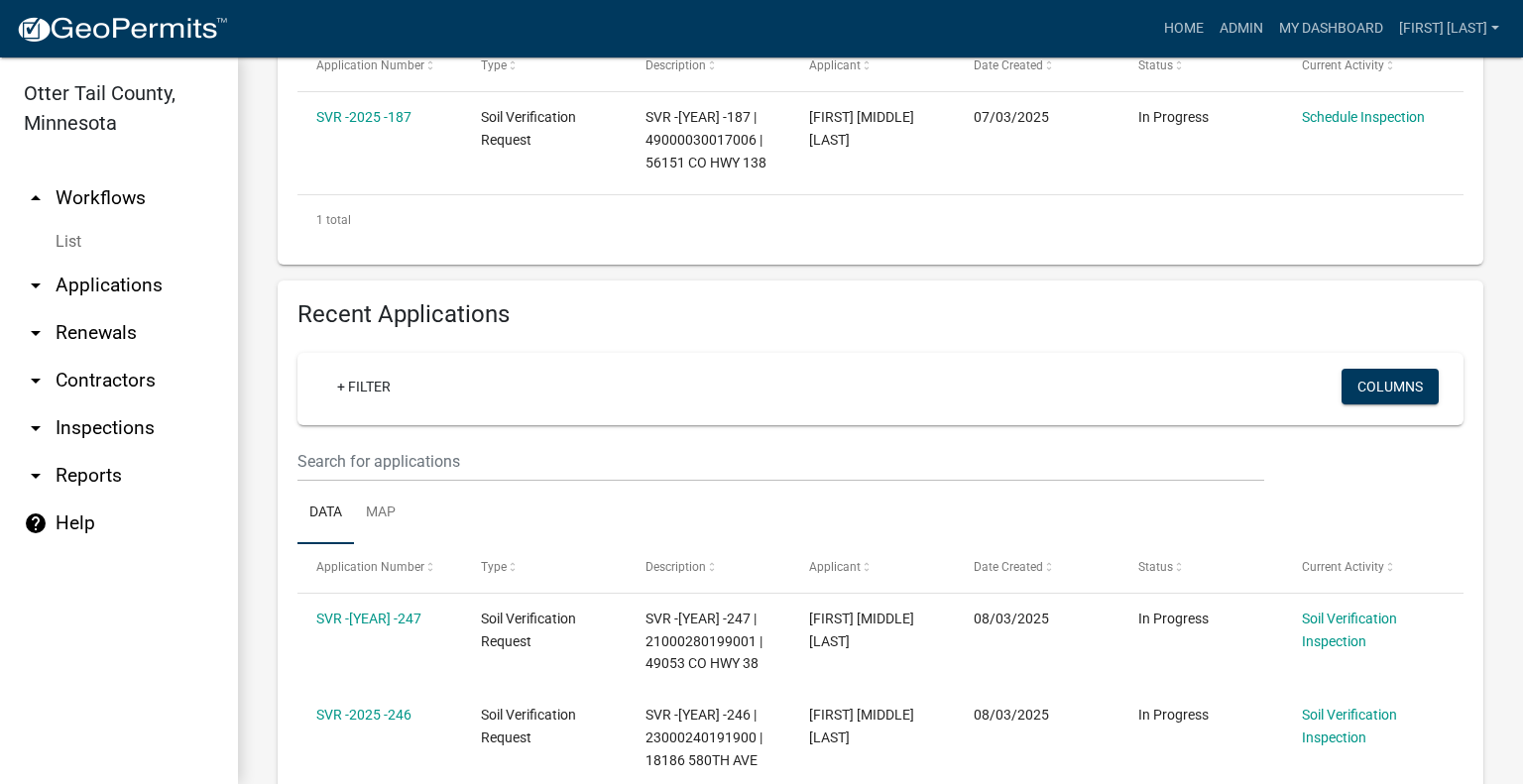 scroll, scrollTop: 396, scrollLeft: 0, axis: vertical 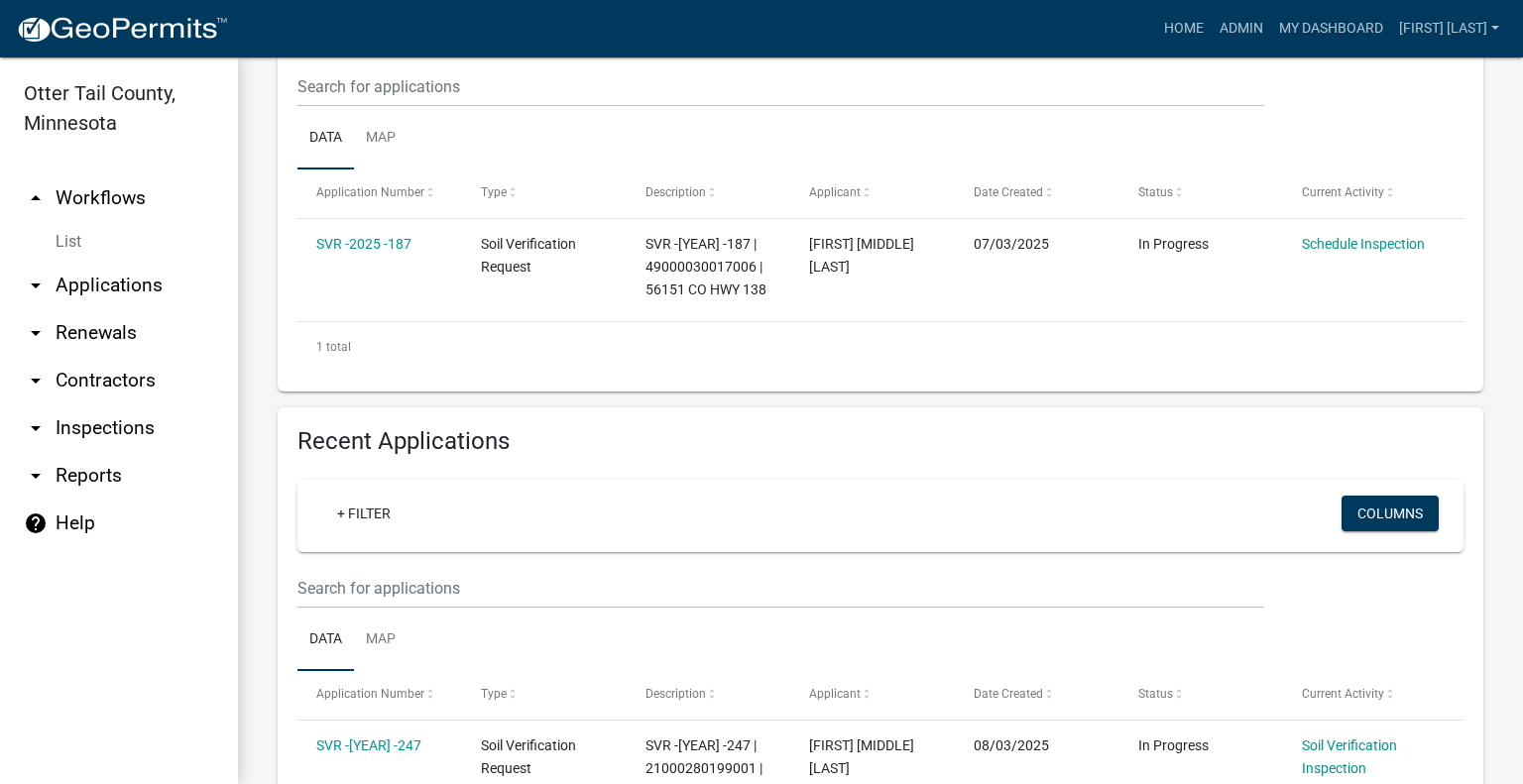 click on "arrow_drop_down   Applications" at bounding box center (119, 285) 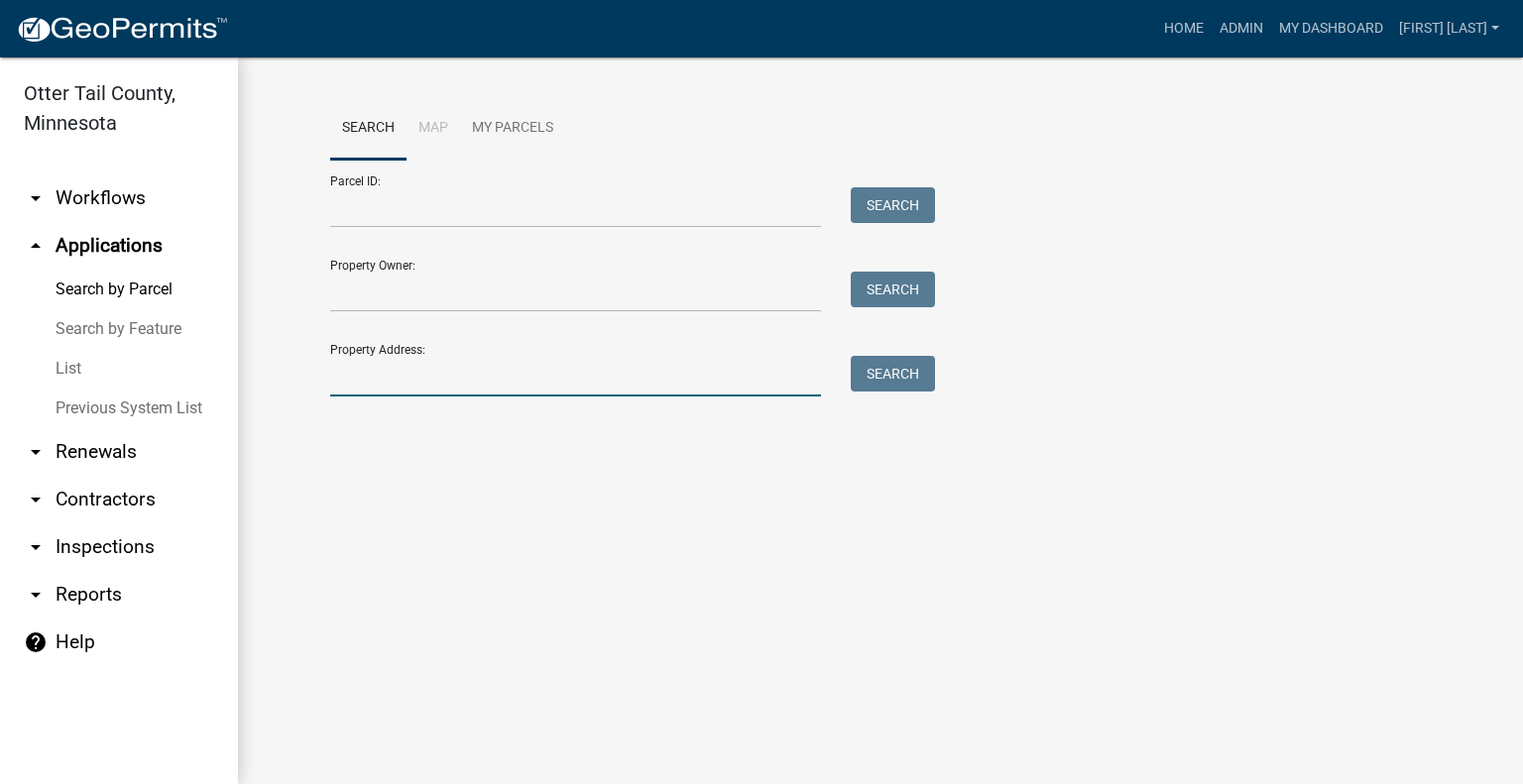 click on "Property Address:" at bounding box center [575, 376] 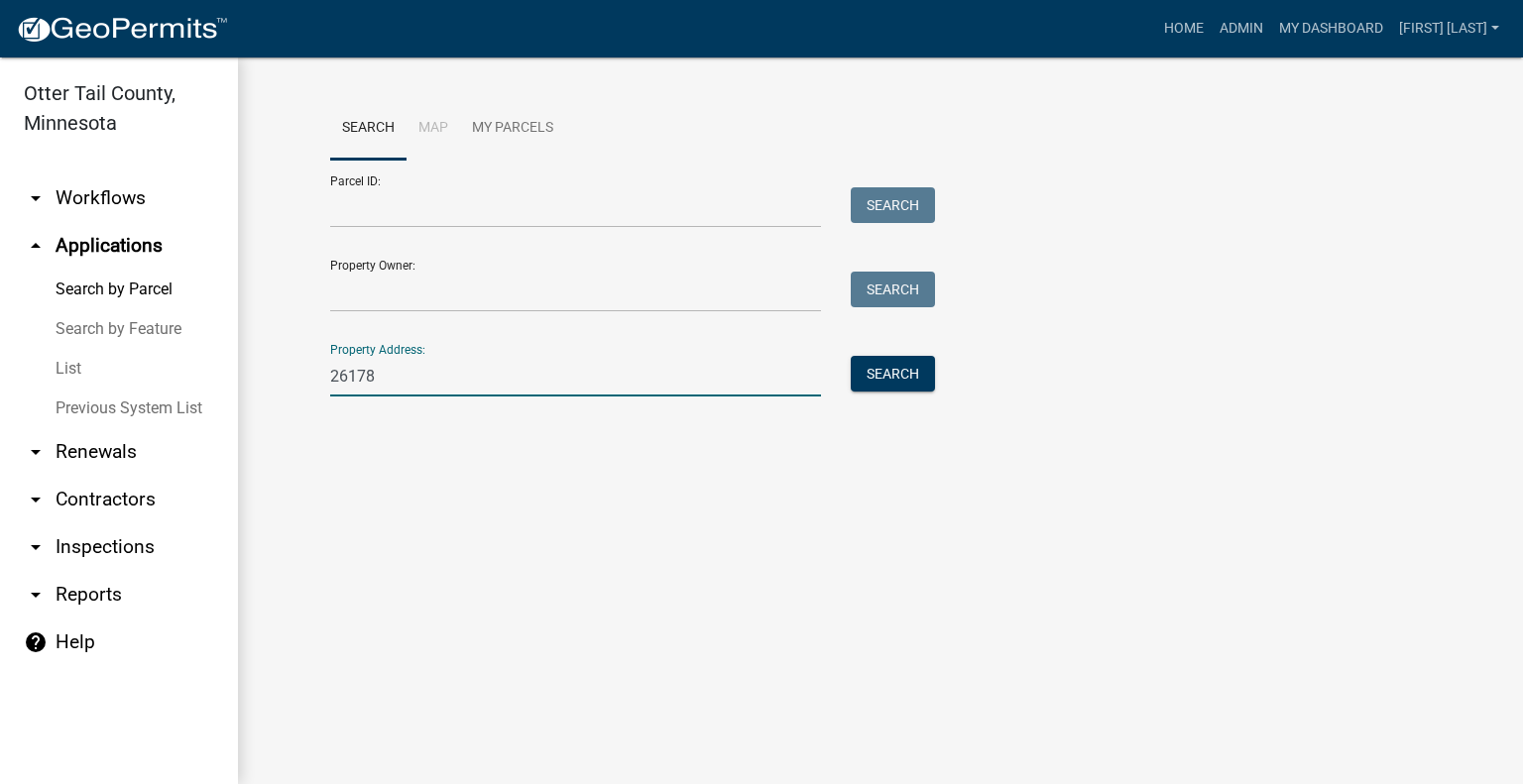 type on "26178" 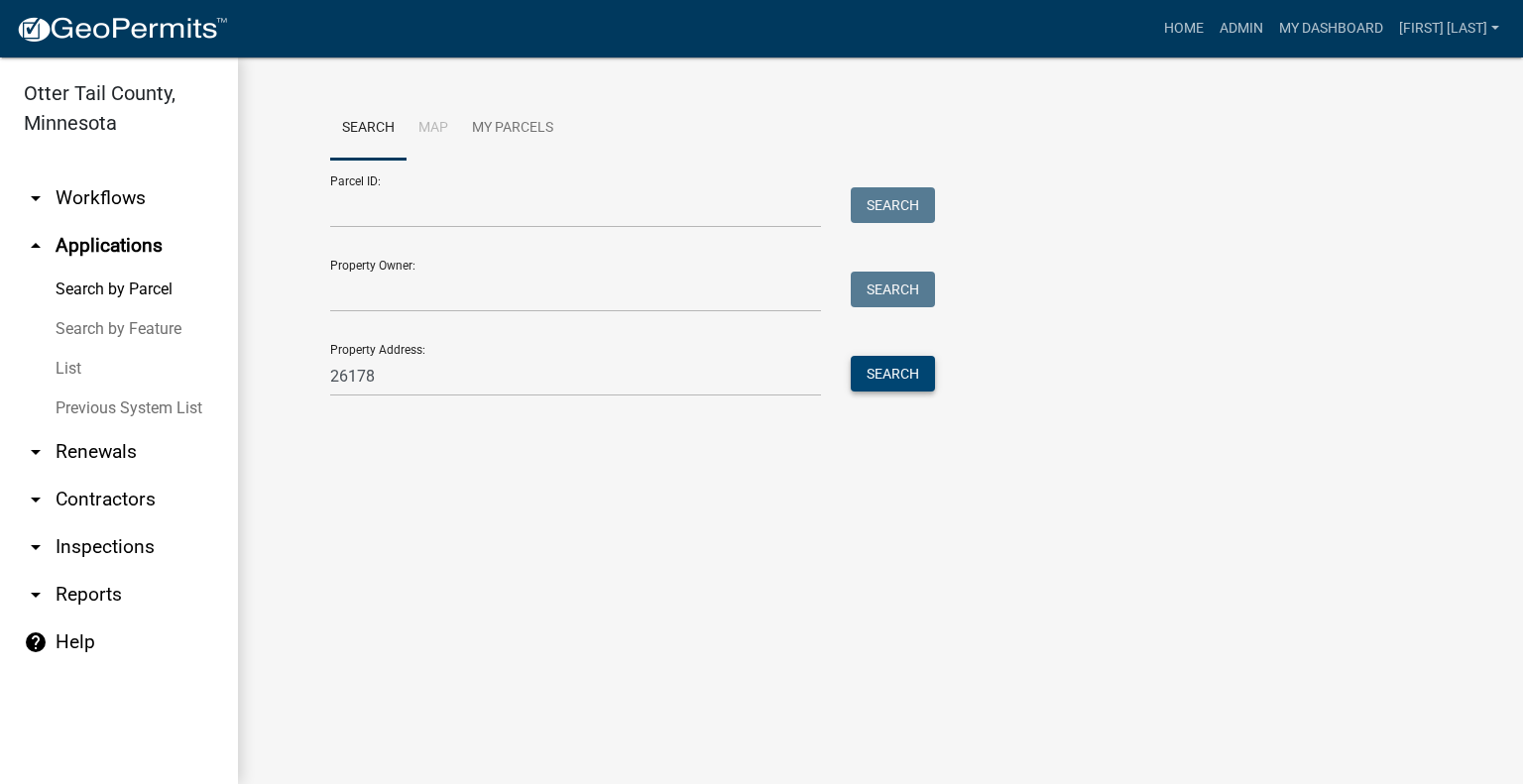 click on "Search" at bounding box center [892, 374] 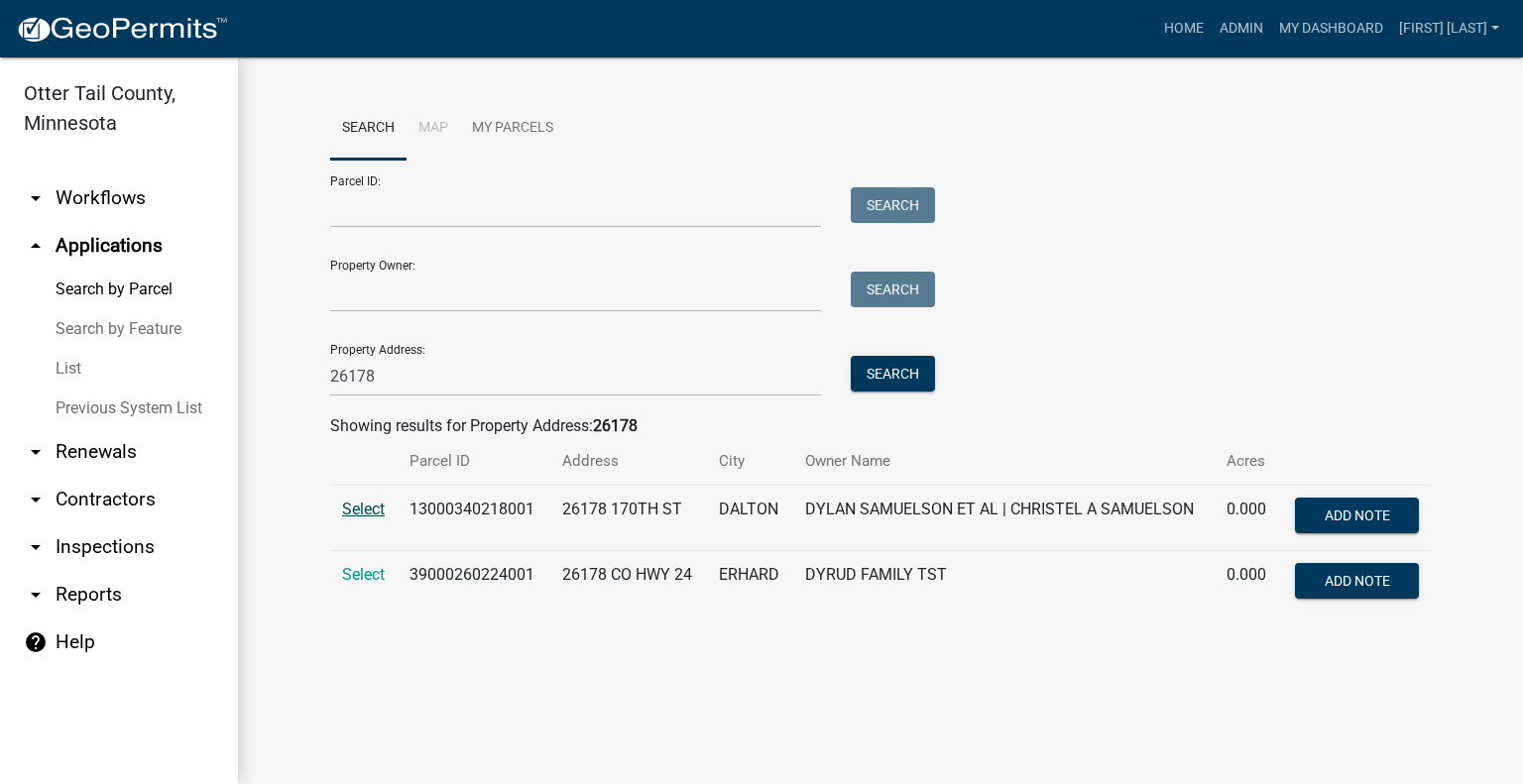 click on "Select" at bounding box center [363, 508] 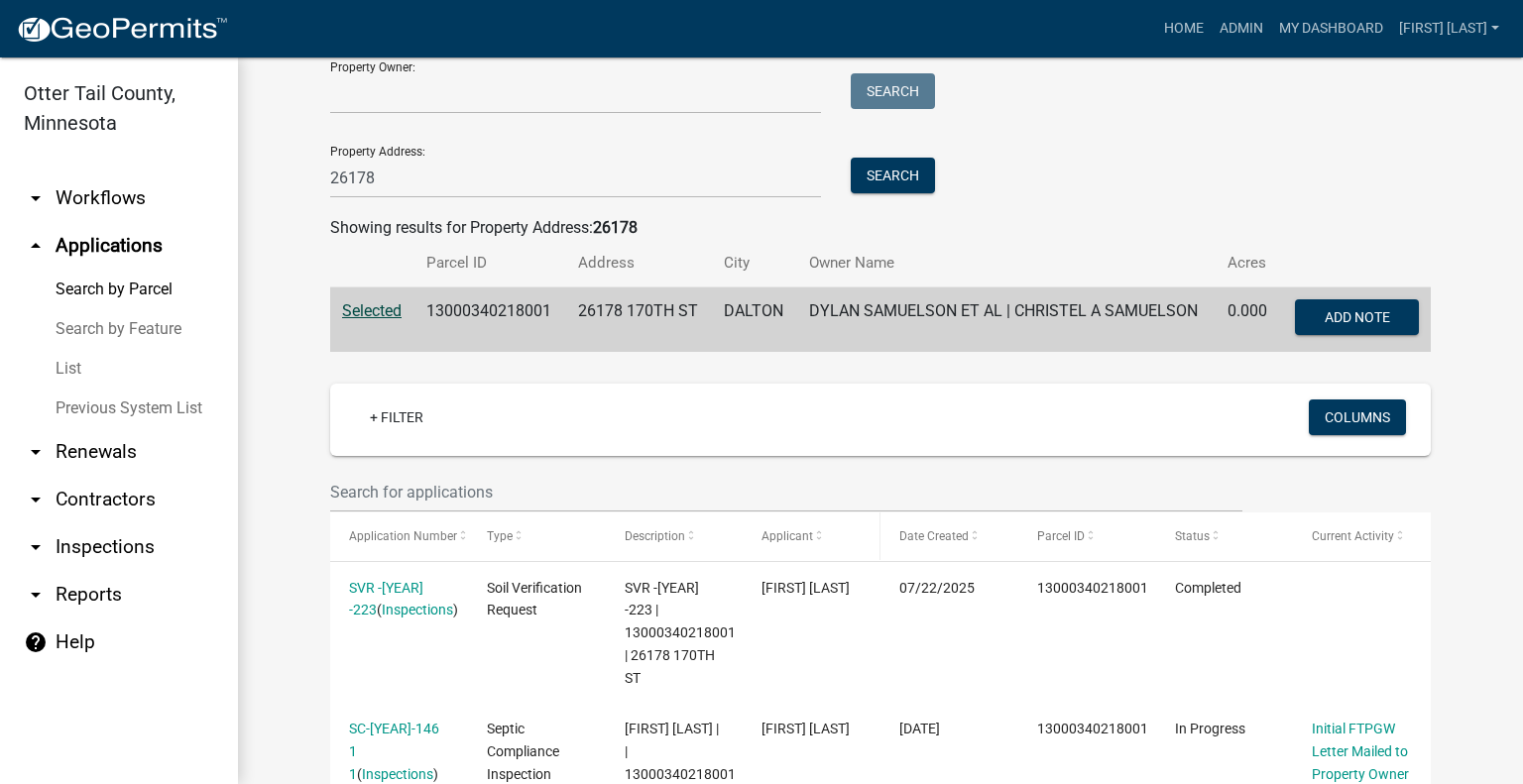 scroll, scrollTop: 0, scrollLeft: 0, axis: both 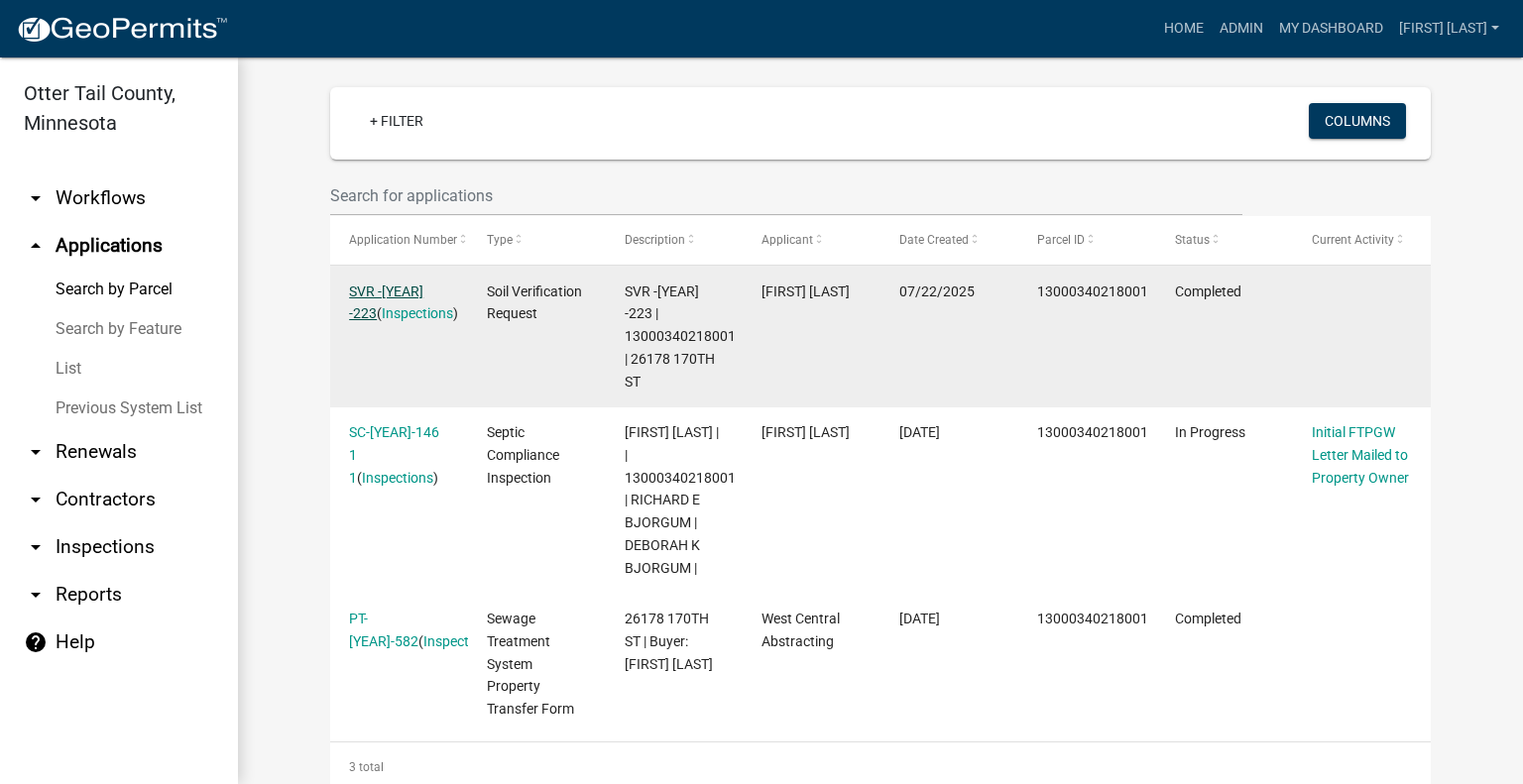 click on "SVR -2025 -223" 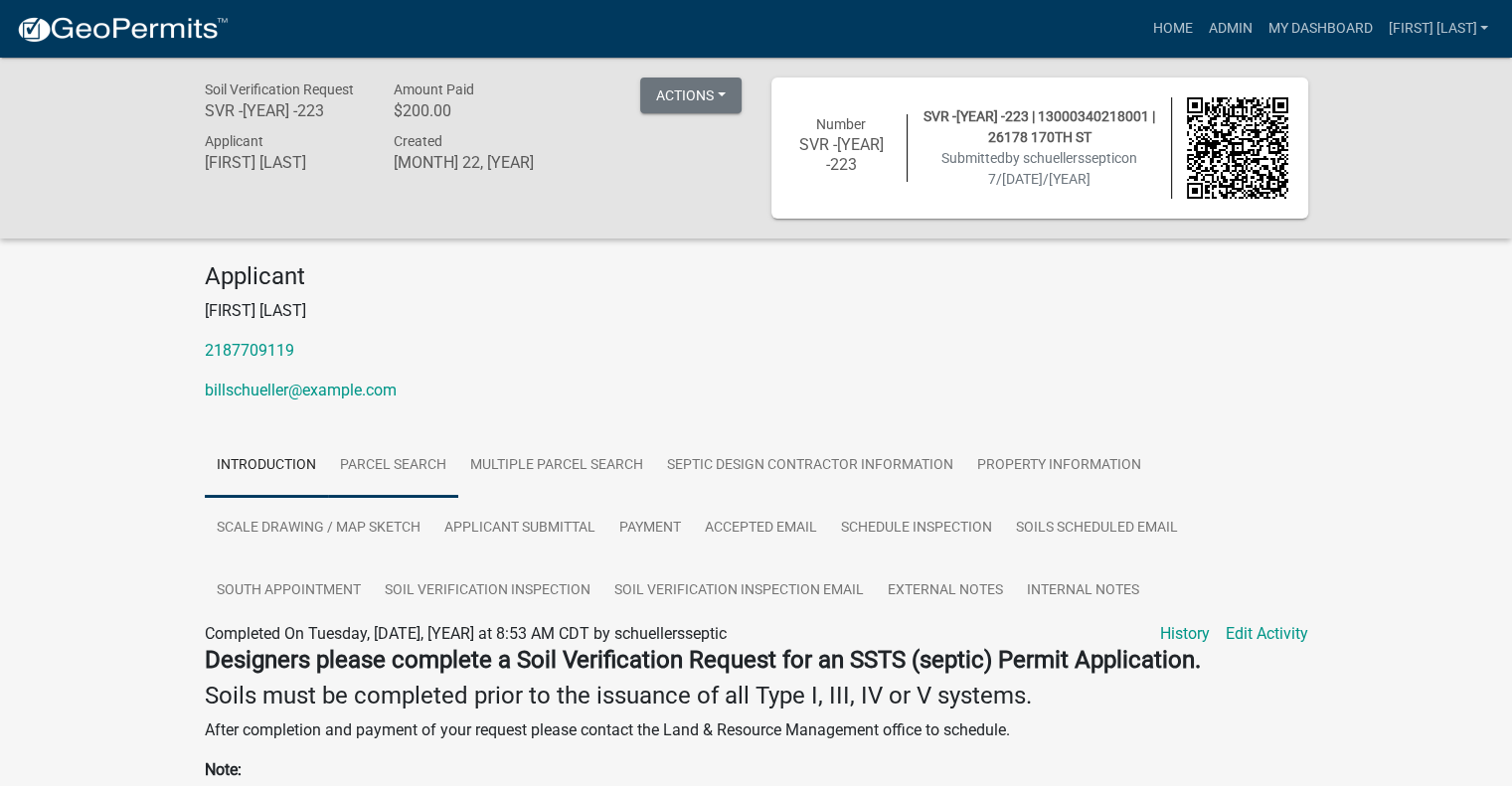 click on "Parcel search" at bounding box center (393, 466) 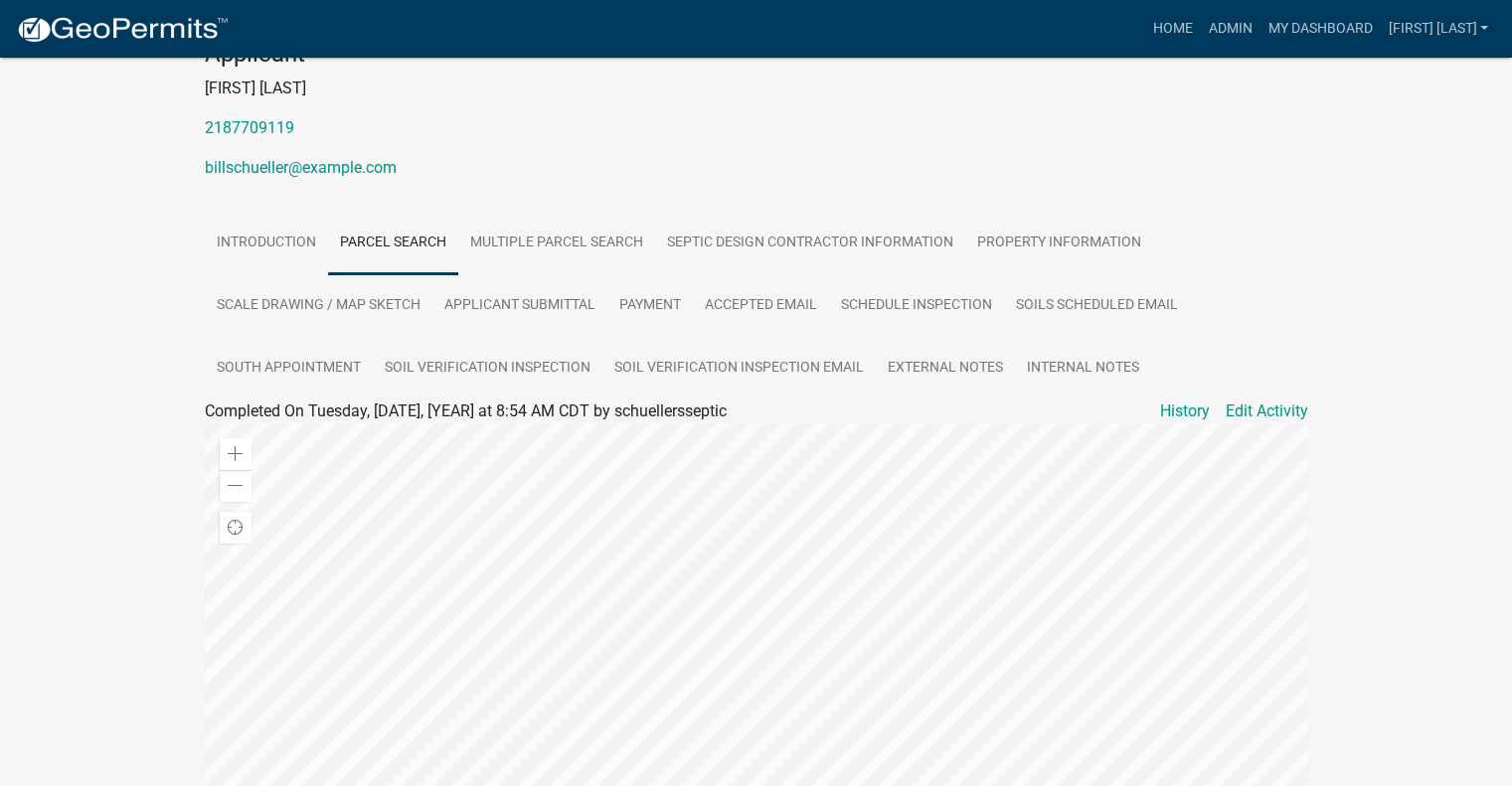 scroll, scrollTop: 298, scrollLeft: 0, axis: vertical 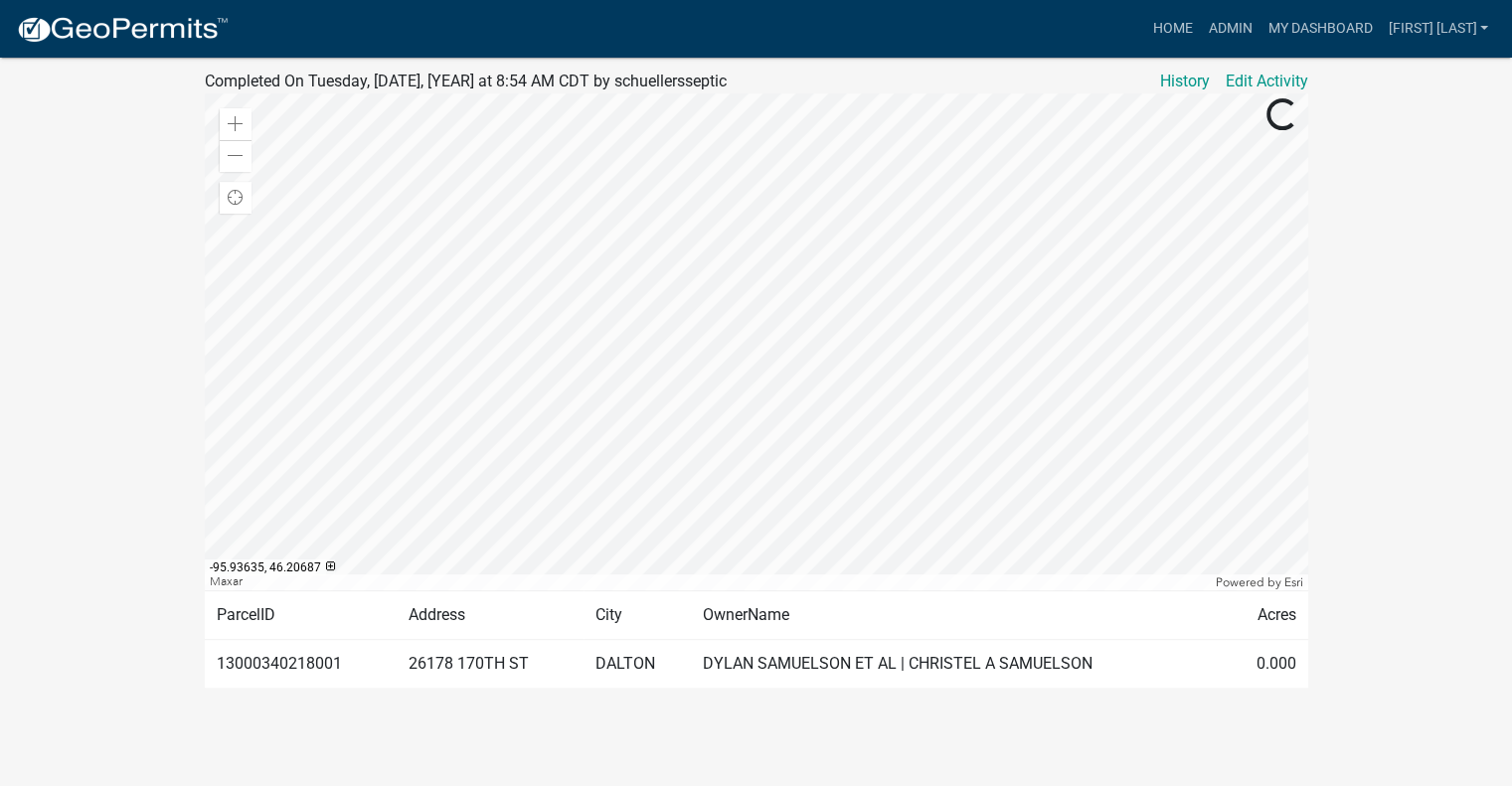 click on "13000340218001" 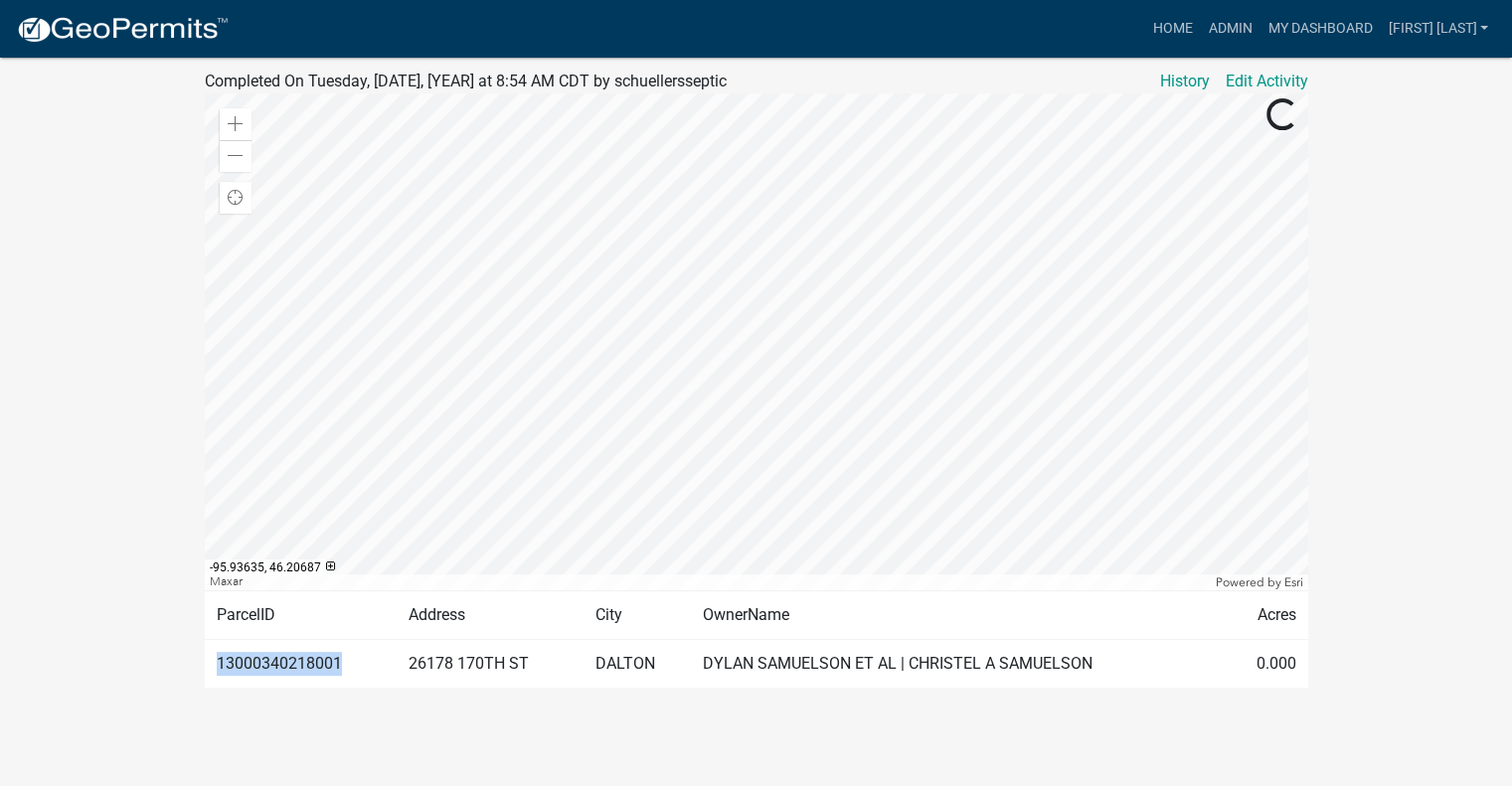 click on "13000340218001" 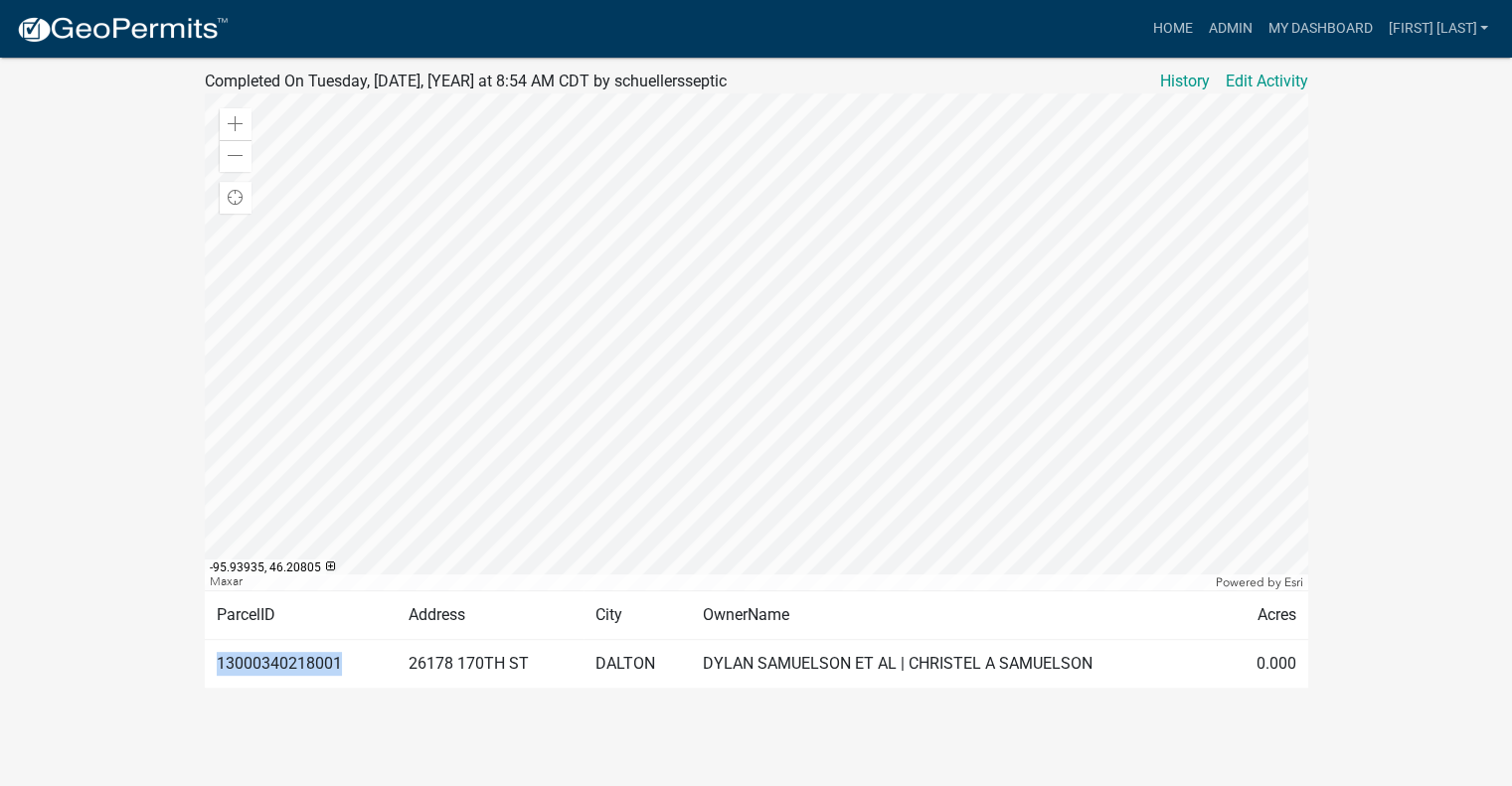 click on "26178 170TH ST" 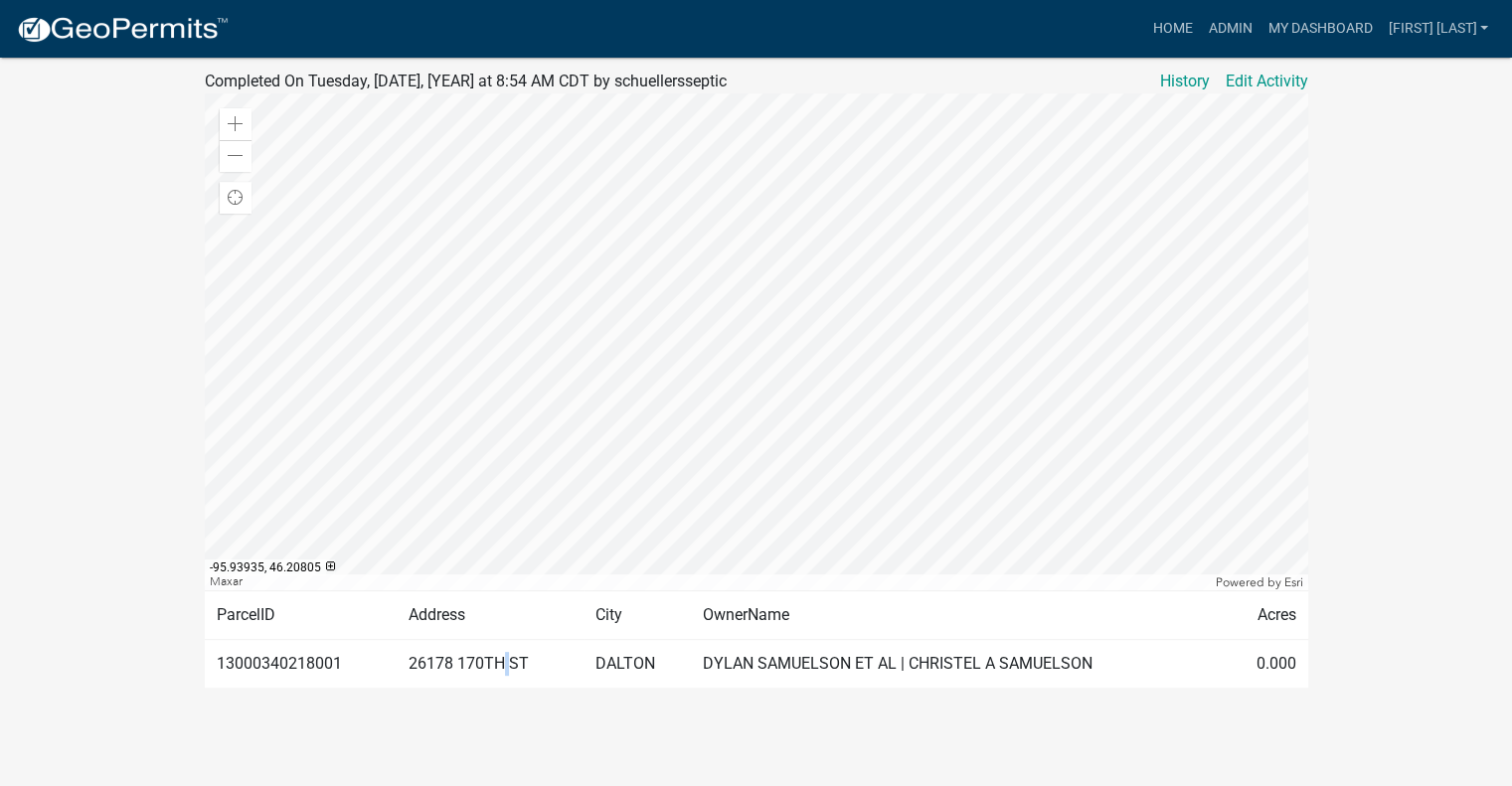 click on "26178 170TH ST" 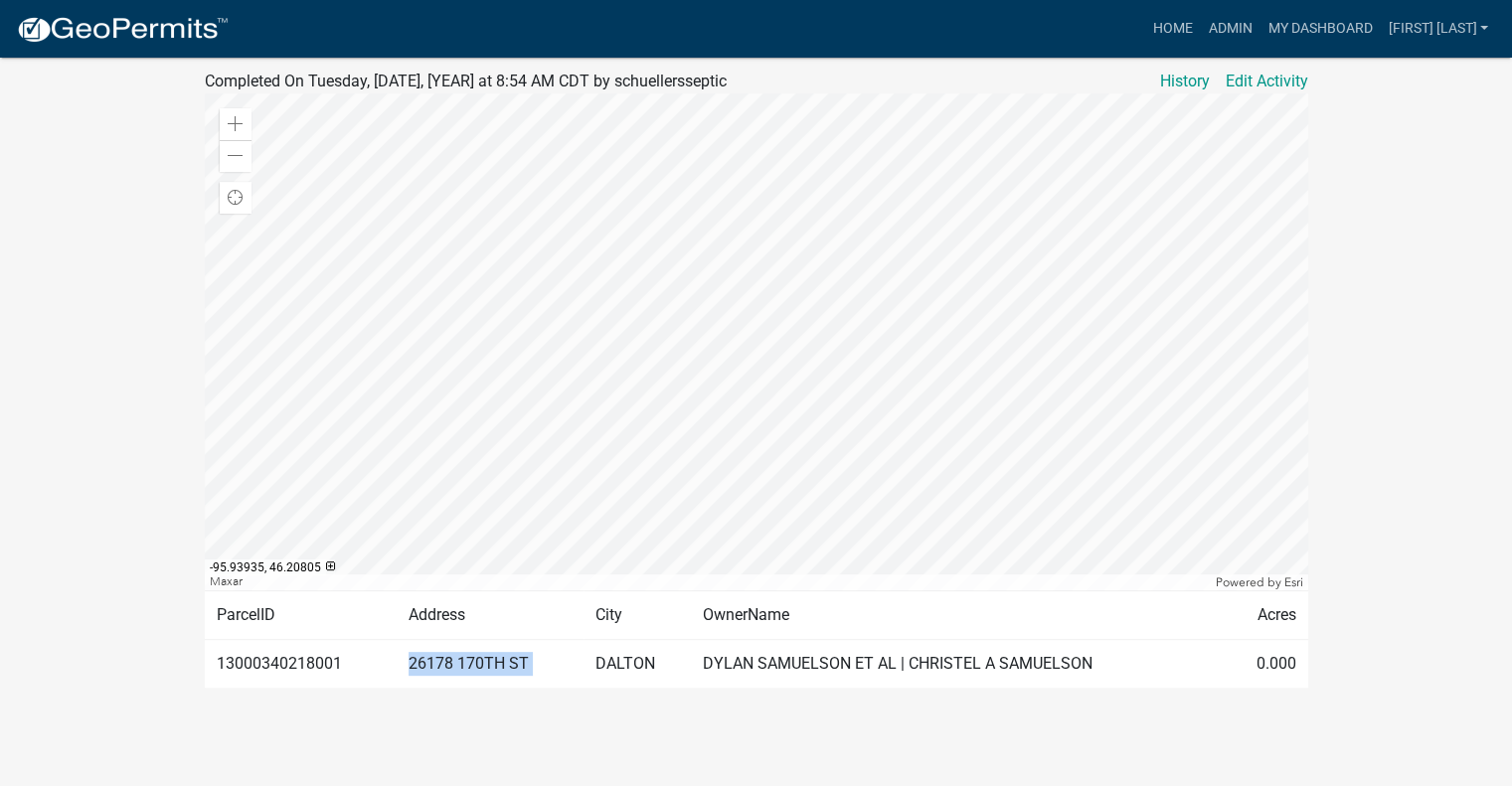 click on "26178 170TH ST" 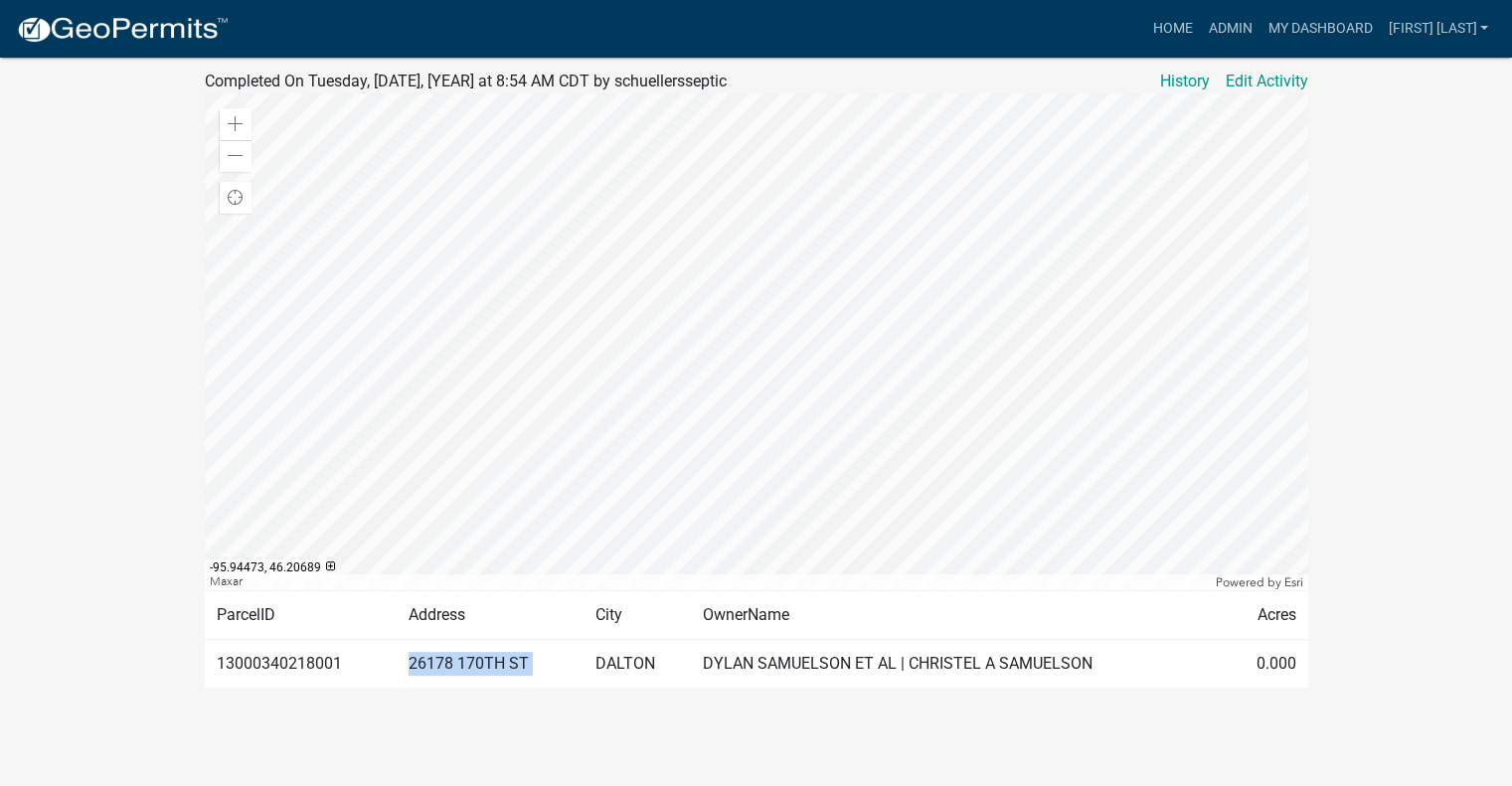 click on "DALTON" 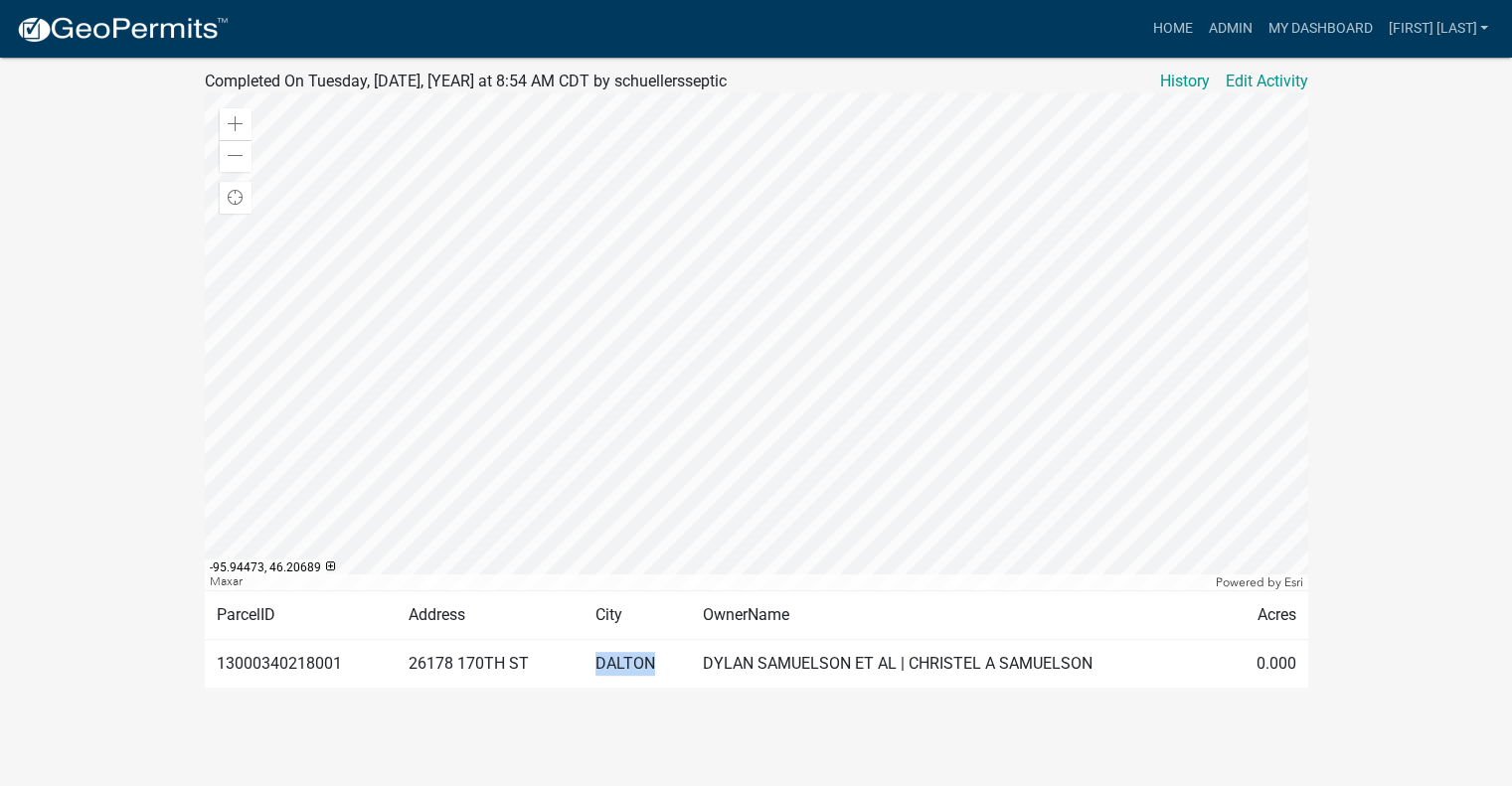 click on "DALTON" 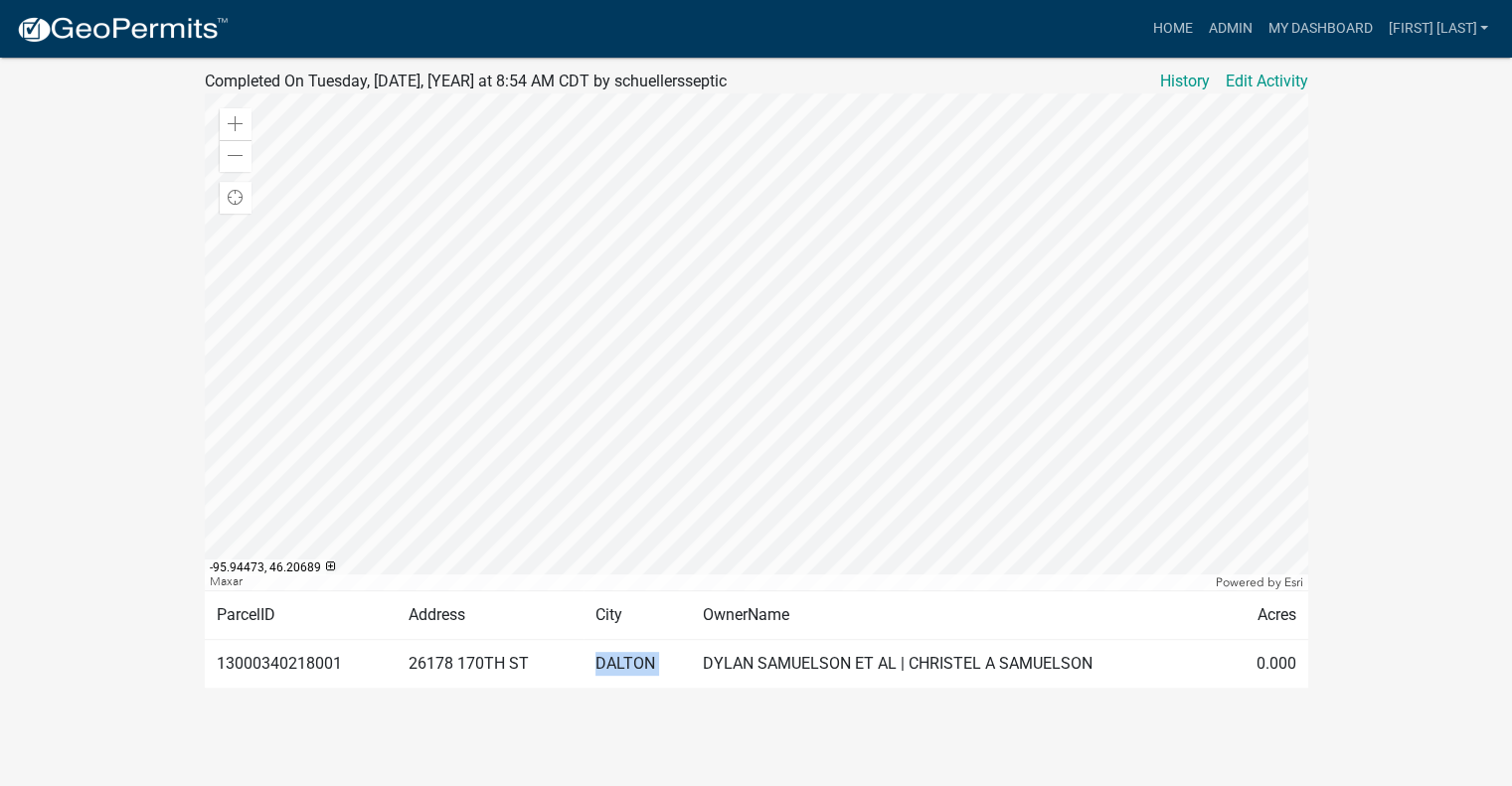 click on "DALTON" 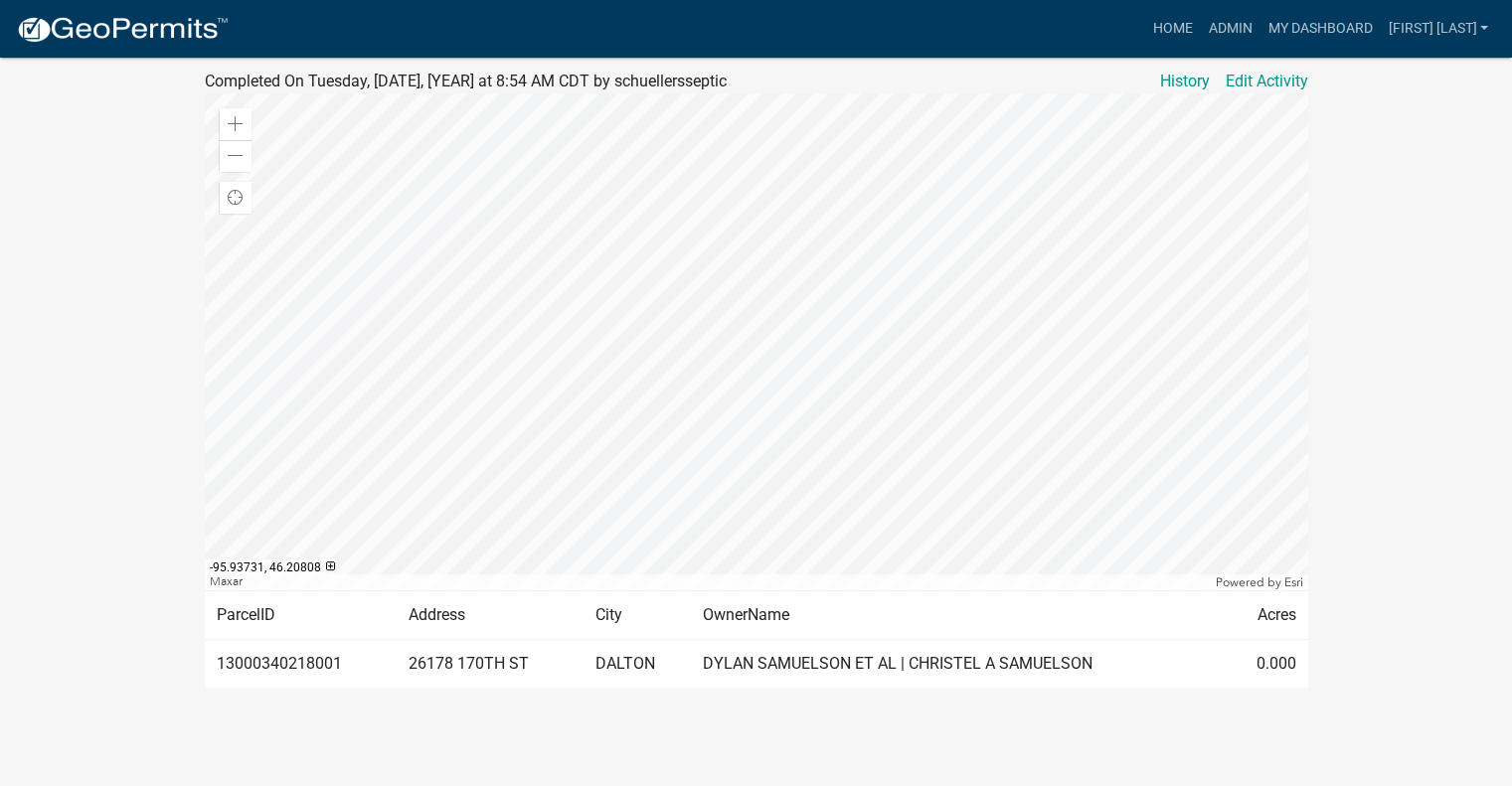 click on "DYLAN SAMUELSON ET AL | CHRISTEL A SAMUELSON" 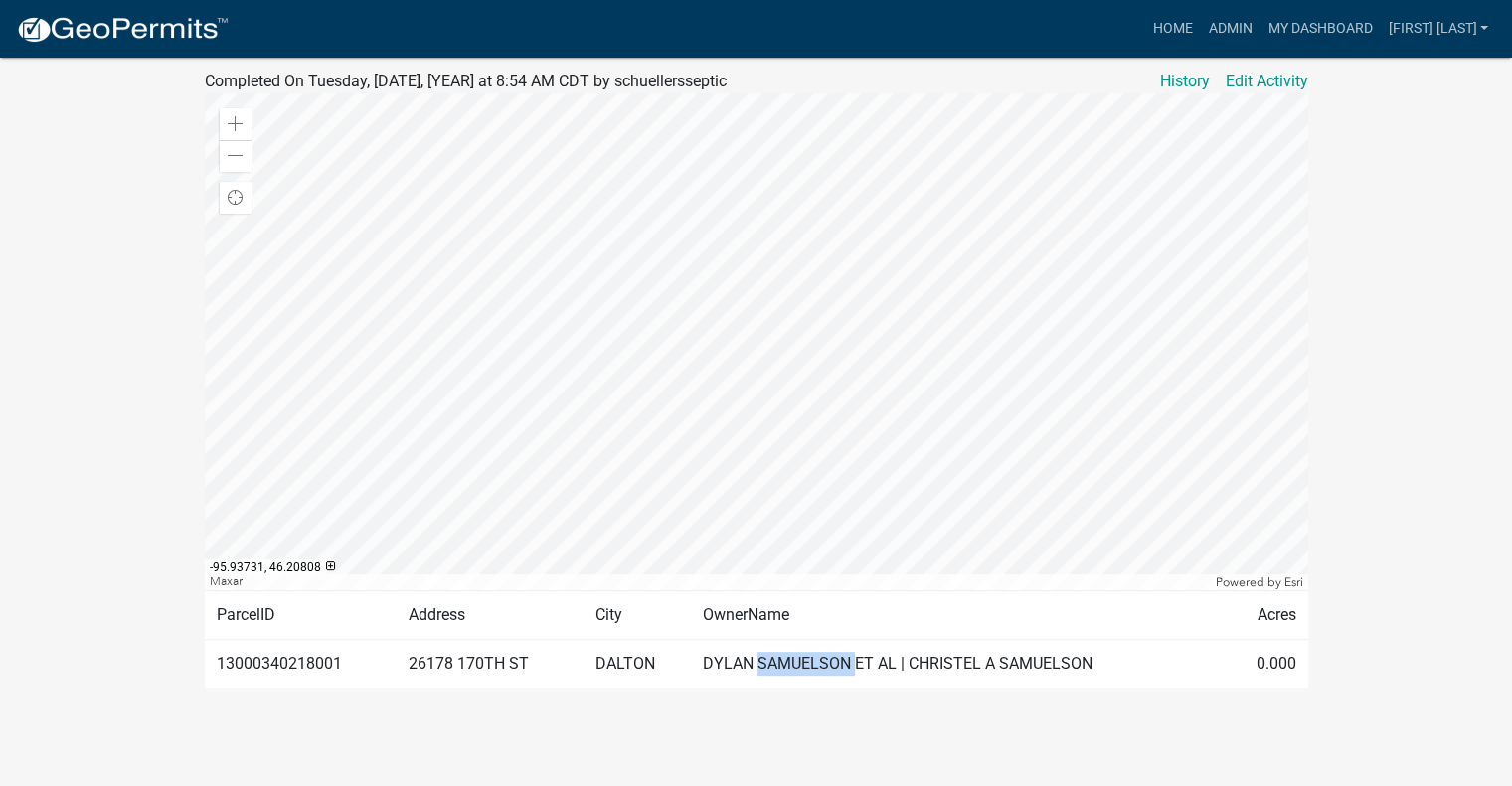click on "DYLAN SAMUELSON ET AL | CHRISTEL A SAMUELSON" 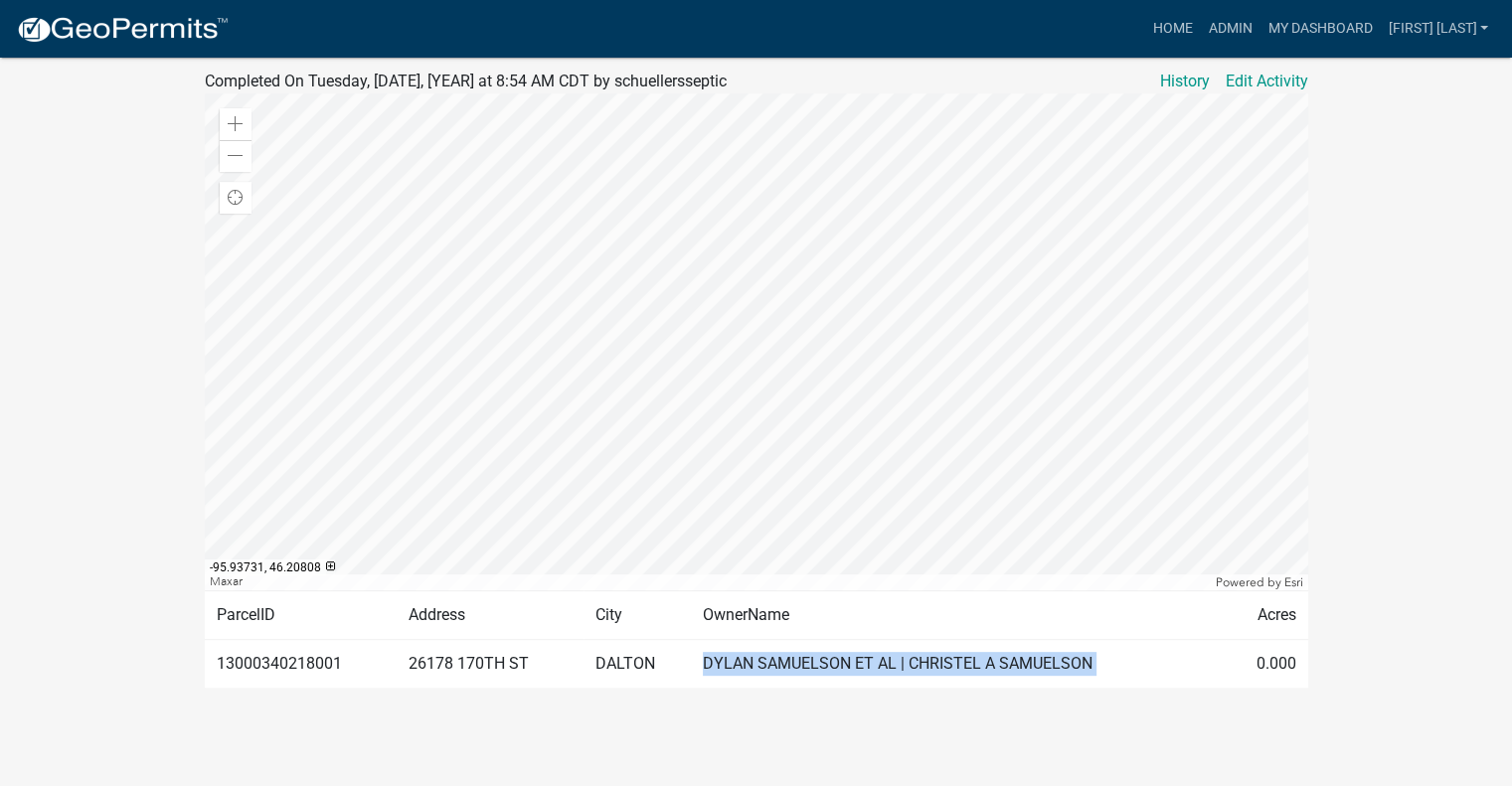 click on "DYLAN SAMUELSON ET AL | CHRISTEL A SAMUELSON" 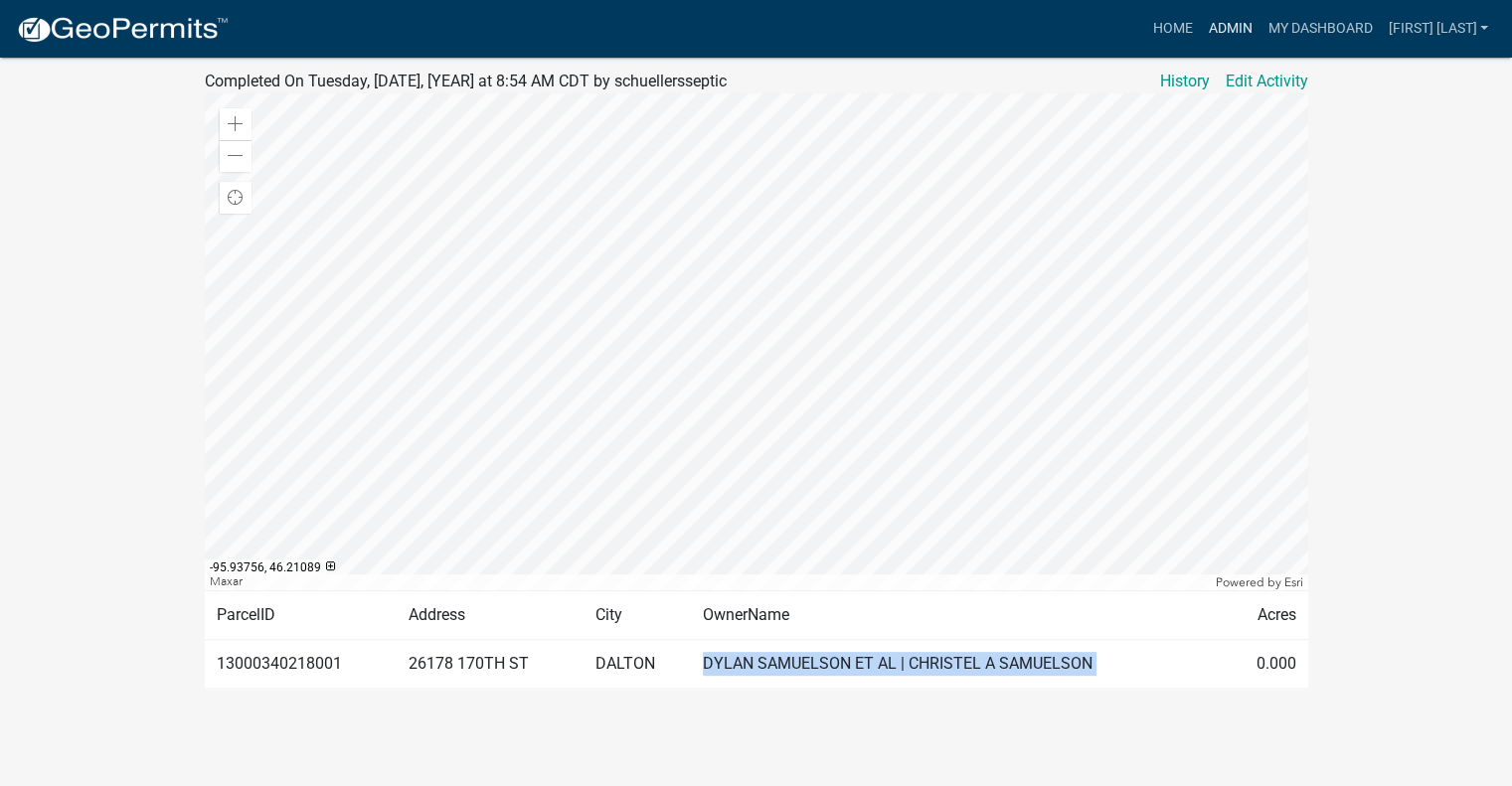 click on "Admin" at bounding box center (1230, 29) 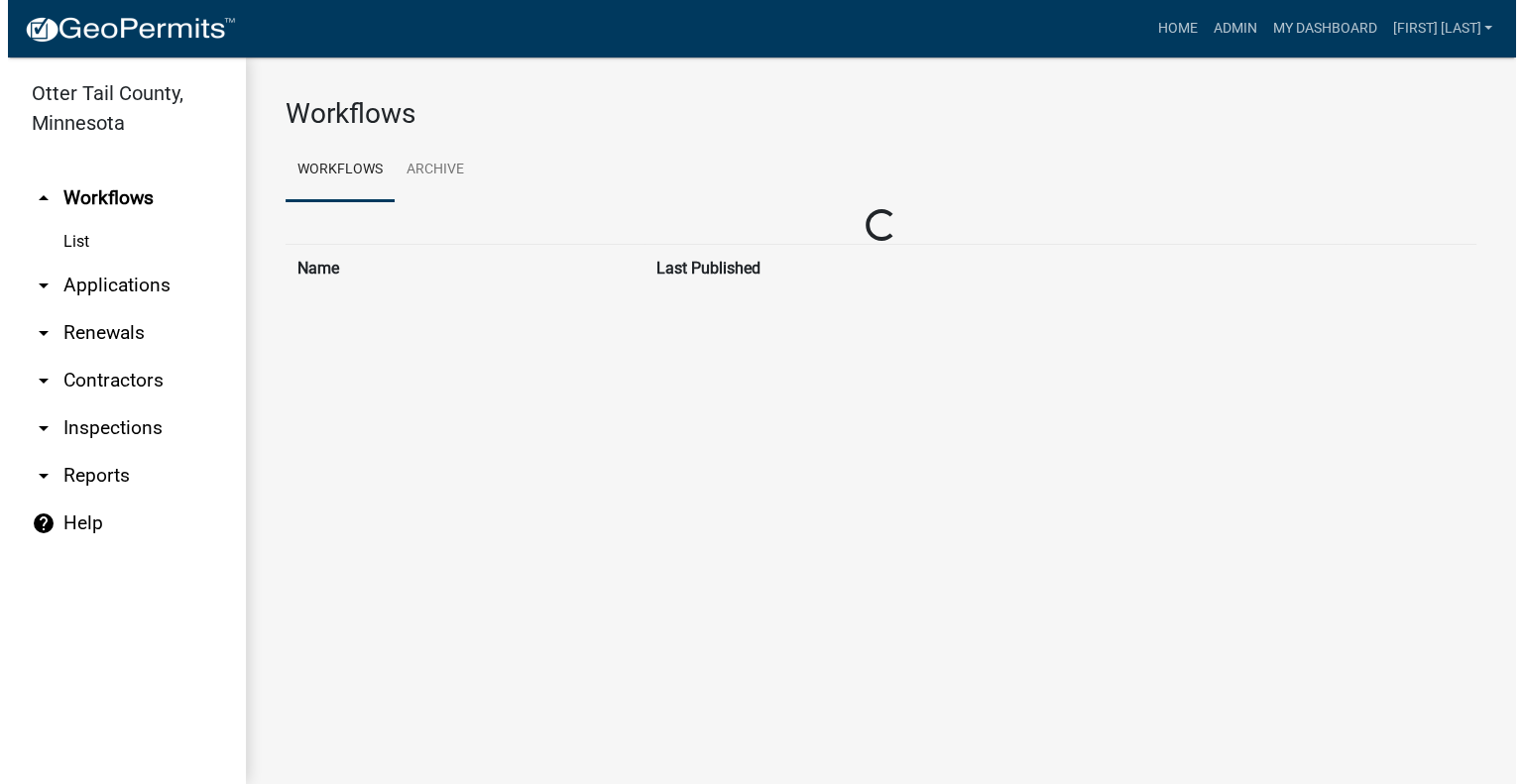 scroll, scrollTop: 0, scrollLeft: 0, axis: both 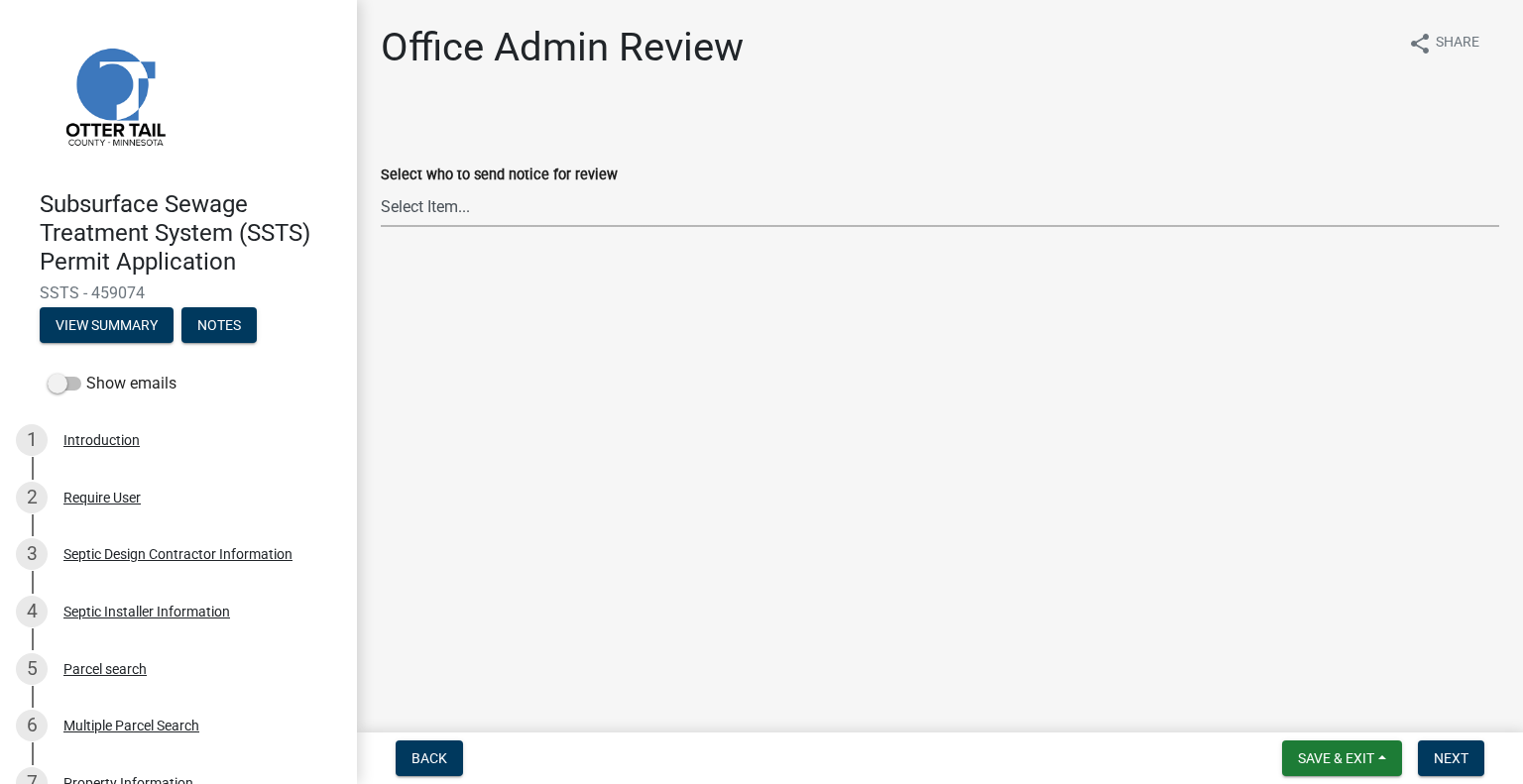 click on "Select Item...   [FIRST] [LAST] ([EMAIL])   [FIRST] [LAST] ([EMAIL])   [FIRST] [LAST] ([EMAIL])   [FIRST] [LAST] ([EMAIL])   [FIRST] [LAST] ([EMAIL])   [FIRST] [LAST] ([EMAIL])   [FIRST] [LAST] ([EMAIL])   [FIRST] [LAST] ([EMAIL])   [FIRST] [LAST] ([EMAIL])   [FIRST] [LAST] ([EMAIL])   [FIRST] [LAST] ([EMAIL])   [FIRST] [LAST] ([EMAIL])   [FIRST] [LAST] ([EMAIL])   [FIRST] [LAST] ([EMAIL])" at bounding box center [940, 206] 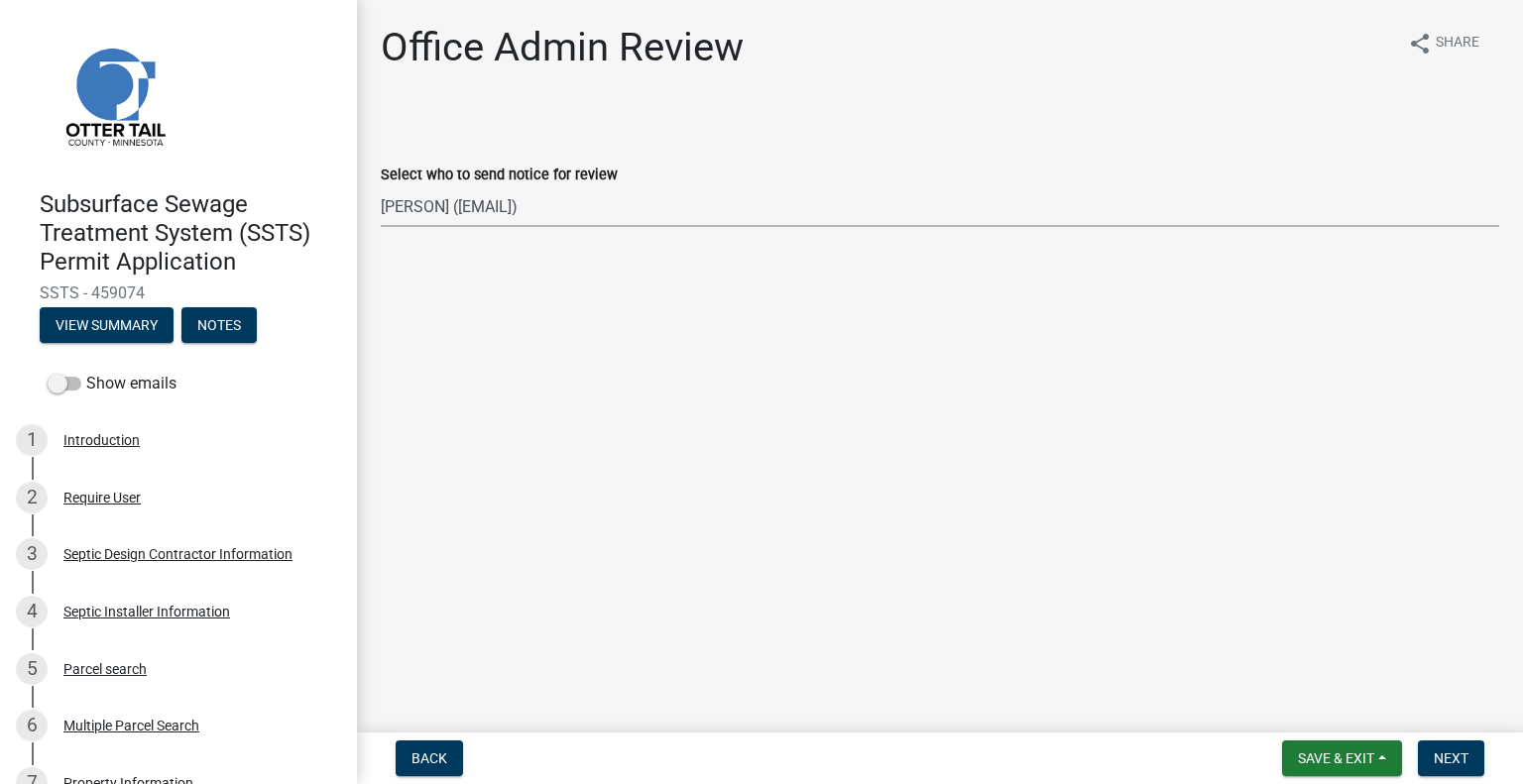 click on "Select Item...   [FIRST] [LAST] ([EMAIL])   [FIRST] [LAST] ([EMAIL])   [FIRST] [LAST] ([EMAIL])   [FIRST] [LAST] ([EMAIL])   [FIRST] [LAST] ([EMAIL])   [FIRST] [LAST] ([EMAIL])   [FIRST] [LAST] ([EMAIL])   [FIRST] [LAST] ([EMAIL])   [FIRST] [LAST] ([EMAIL])   [FIRST] [LAST] ([EMAIL])   [FIRST] [LAST] ([EMAIL])   [FIRST] [LAST] ([EMAIL])   [FIRST] [LAST] ([EMAIL])   [FIRST] [LAST] ([EMAIL])" at bounding box center (940, 206) 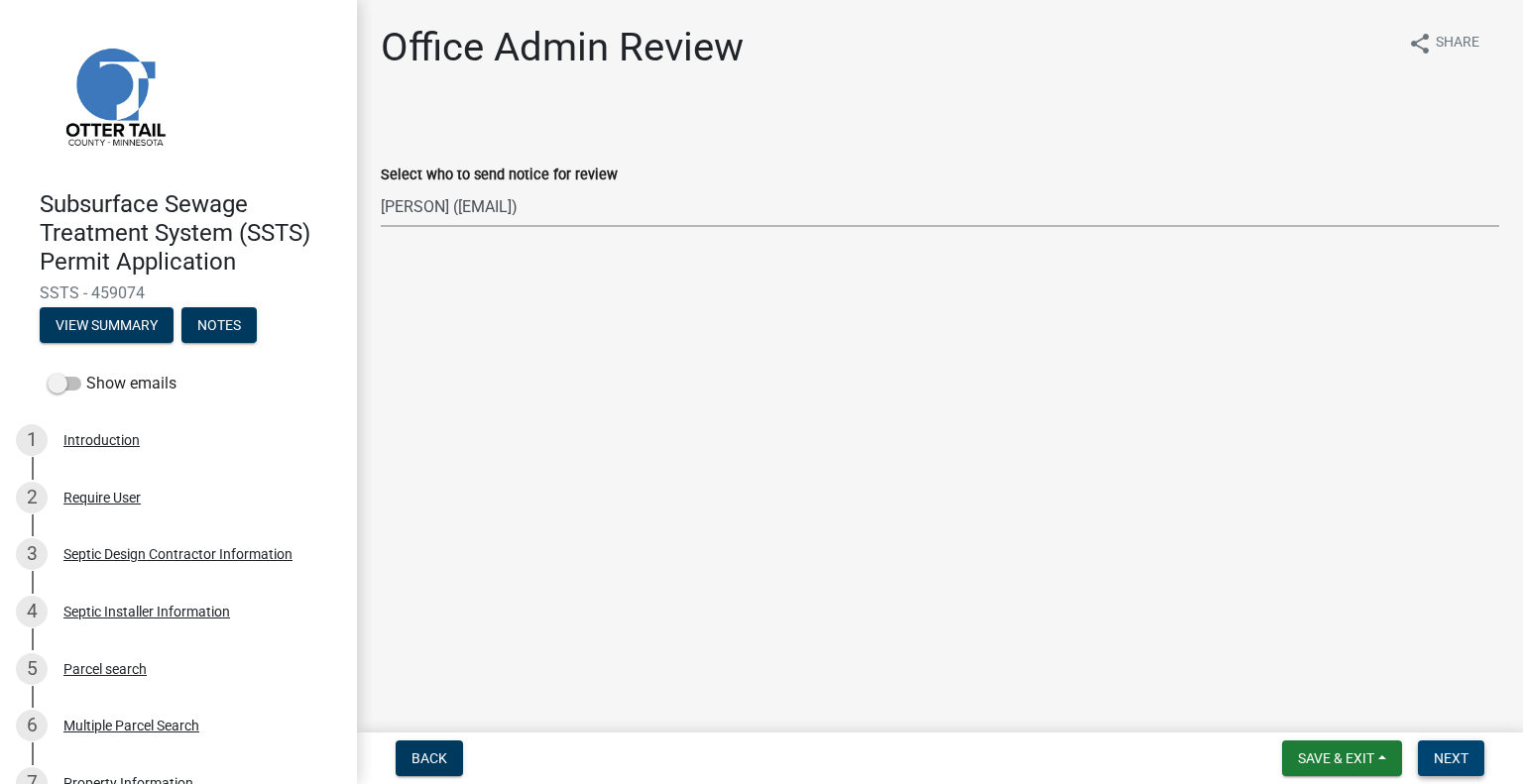 click on "Next" at bounding box center [1451, 758] 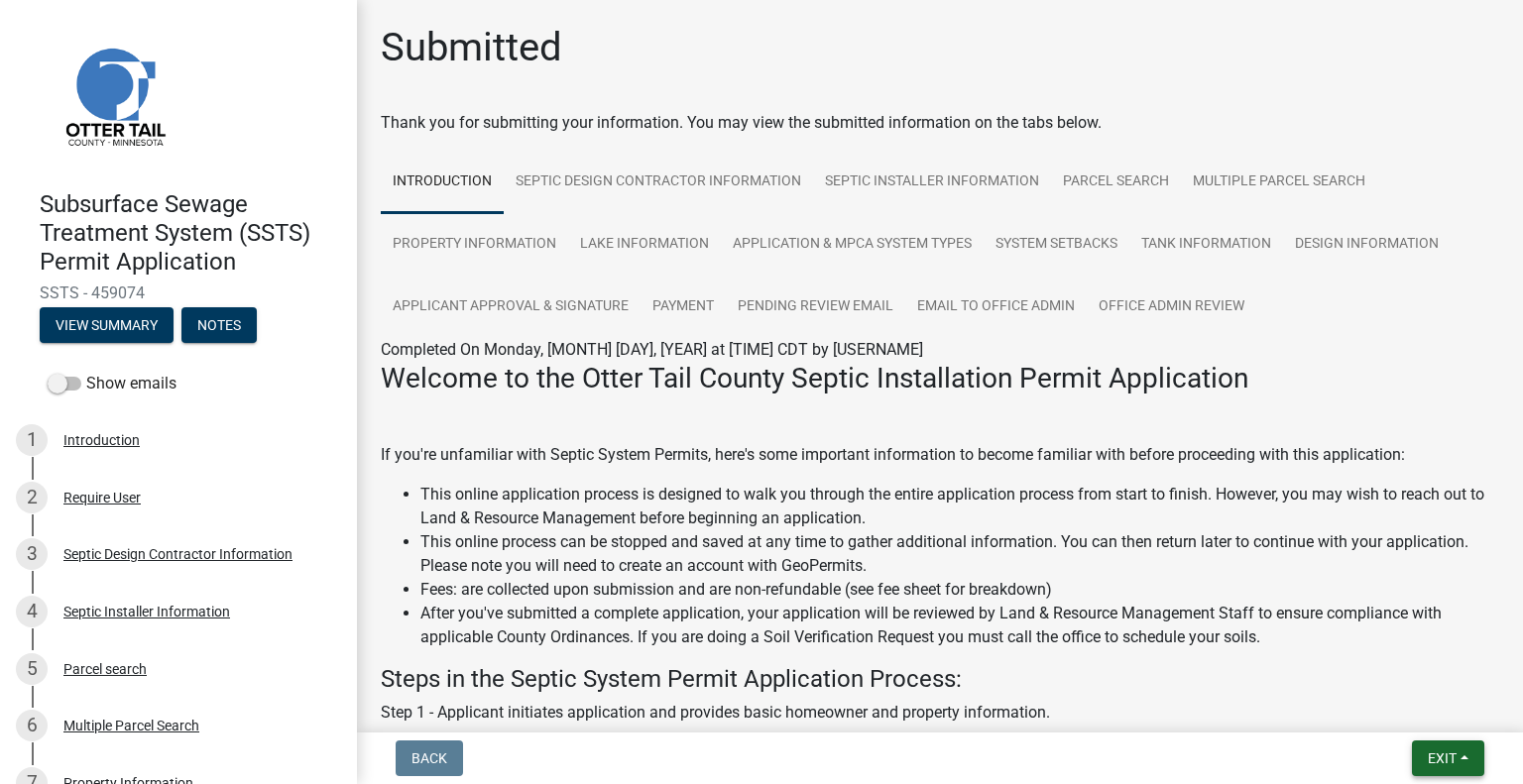 click on "Exit" at bounding box center [1442, 758] 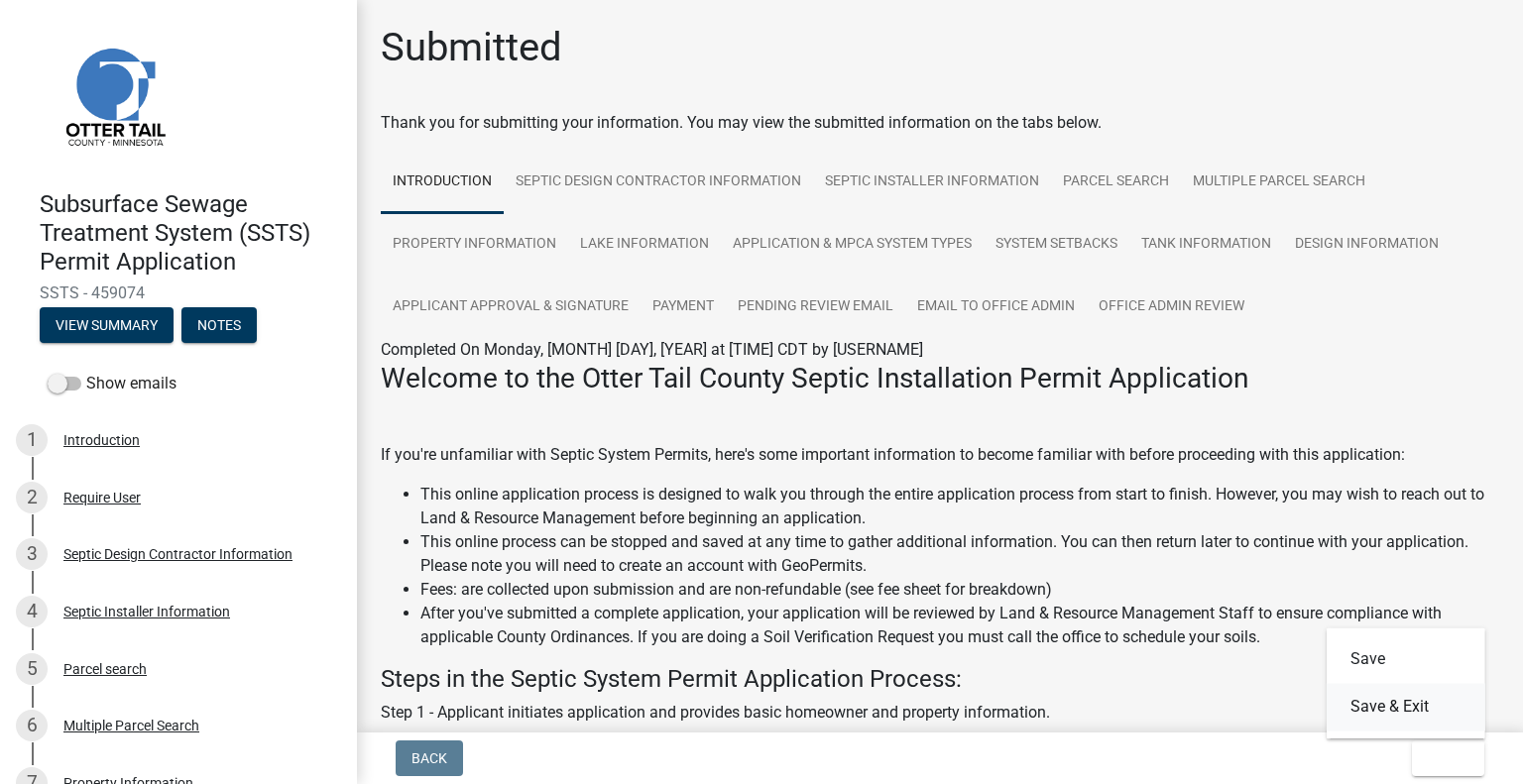 click on "Save & Exit" at bounding box center [1406, 707] 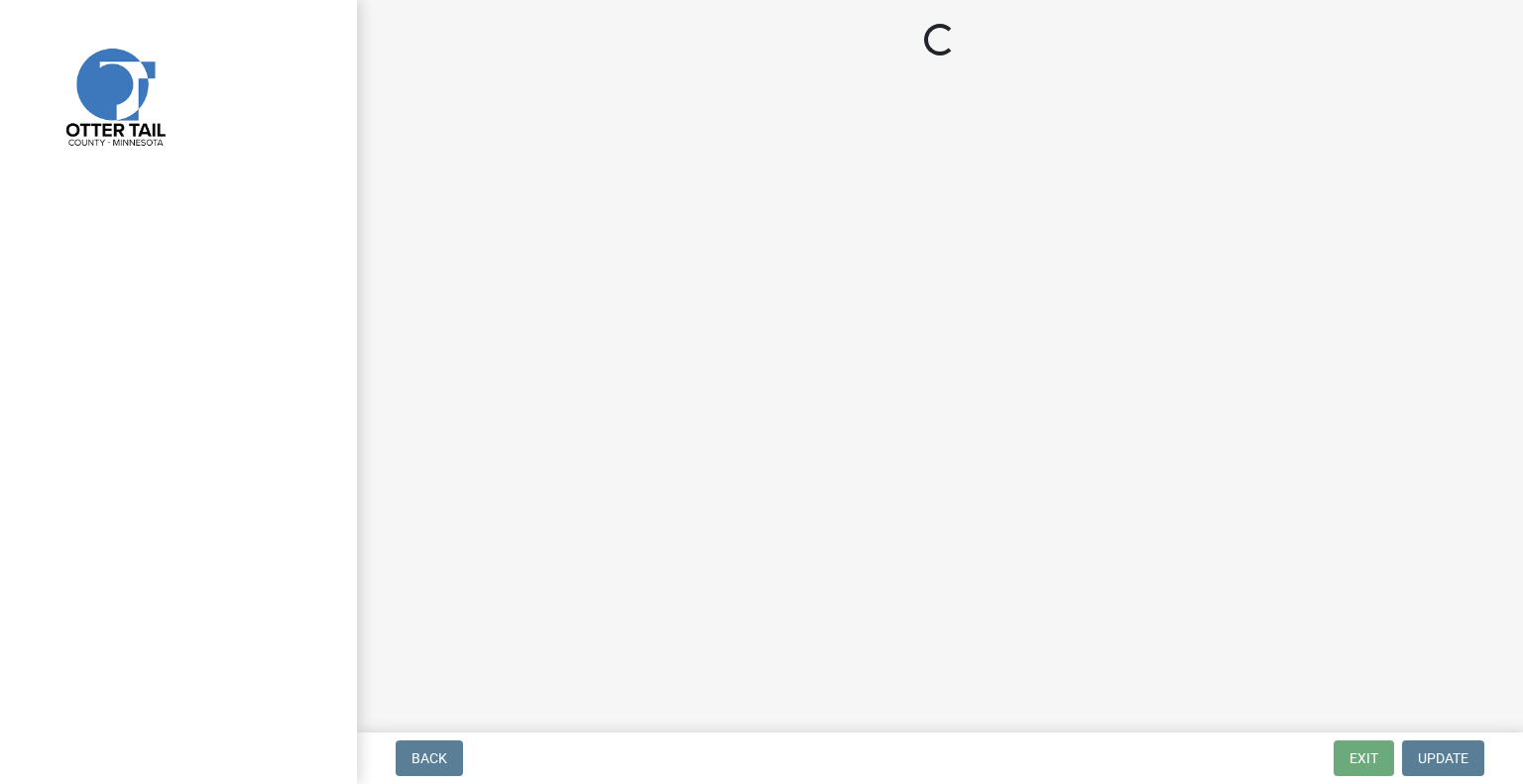 scroll, scrollTop: 0, scrollLeft: 0, axis: both 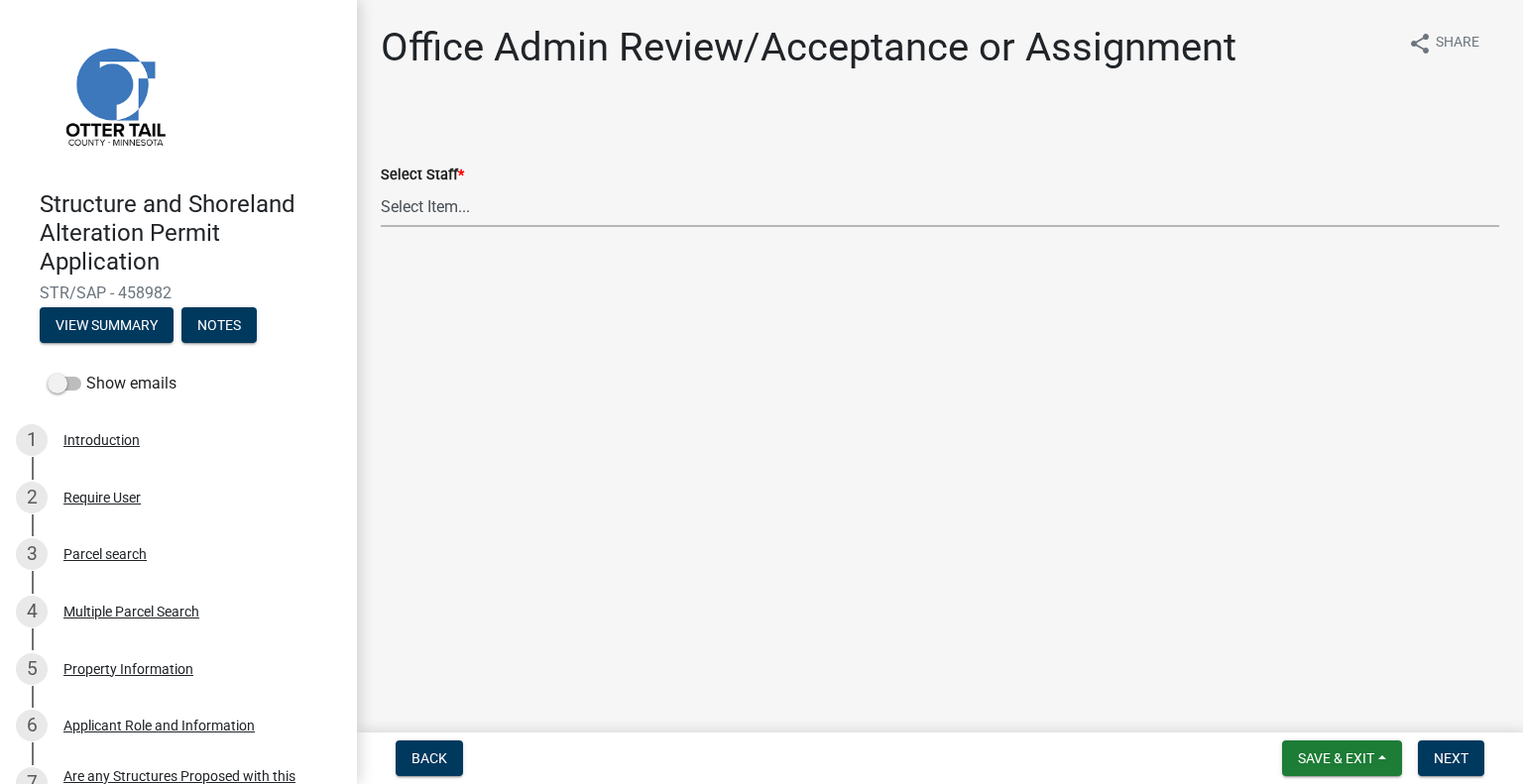 click on "Select Item...   Alexis Newark (anewark@ottertailcounty.gov)   Amy Busko (abusko@ottertailcounty.gov)   Andrea Perales (aperales@ottertailcounty.gov)   Brittany Tollefson (btollefson@ottertailcounty.gov)   Chris LeClair (cleclair@ottertailcounty.gov)   Courtney Roth (croth@ottertailcounty.gov)   Elizabeth Plaster (eplaster@ottertailcounty.gov)   Emma Swenson (eswenson@ottertailcounty.gov)   Eric Babolian (ebabolian@ottertailcounty.gov)   Kyle Westergard (kwestergard@ottertailcounty.gov)   Lindsey Hanson (lhanson@ottertailcounty.gov)   Michelle Jevne (mjevne@ottertailcounty.gov)   Noah Brenden (brenden@ottertailcounty.gov)   Sheila Dahl (sdahl@ottertailcounty.gov)" at bounding box center [940, 206] 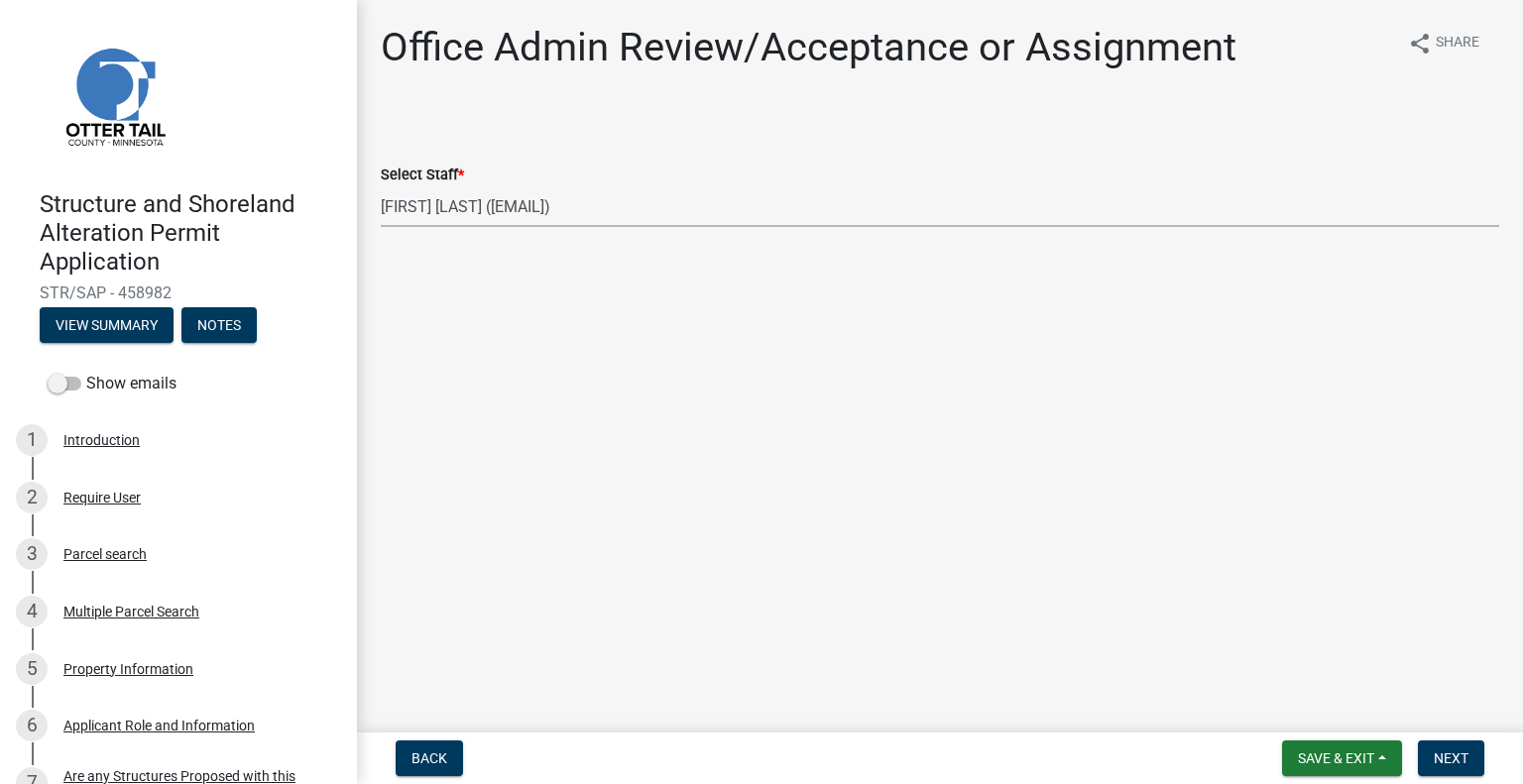 click on "Select Item...   Alexis Newark (anewark@ottertailcounty.gov)   Amy Busko (abusko@ottertailcounty.gov)   Andrea Perales (aperales@ottertailcounty.gov)   Brittany Tollefson (btollefson@ottertailcounty.gov)   Chris LeClair (cleclair@ottertailcounty.gov)   Courtney Roth (croth@ottertailcounty.gov)   Elizabeth Plaster (eplaster@ottertailcounty.gov)   Emma Swenson (eswenson@ottertailcounty.gov)   Eric Babolian (ebabolian@ottertailcounty.gov)   Kyle Westergard (kwestergard@ottertailcounty.gov)   Lindsey Hanson (lhanson@ottertailcounty.gov)   Michelle Jevne (mjevne@ottertailcounty.gov)   Noah Brenden (brenden@ottertailcounty.gov)   Sheila Dahl (sdahl@ottertailcounty.gov)" at bounding box center [940, 206] 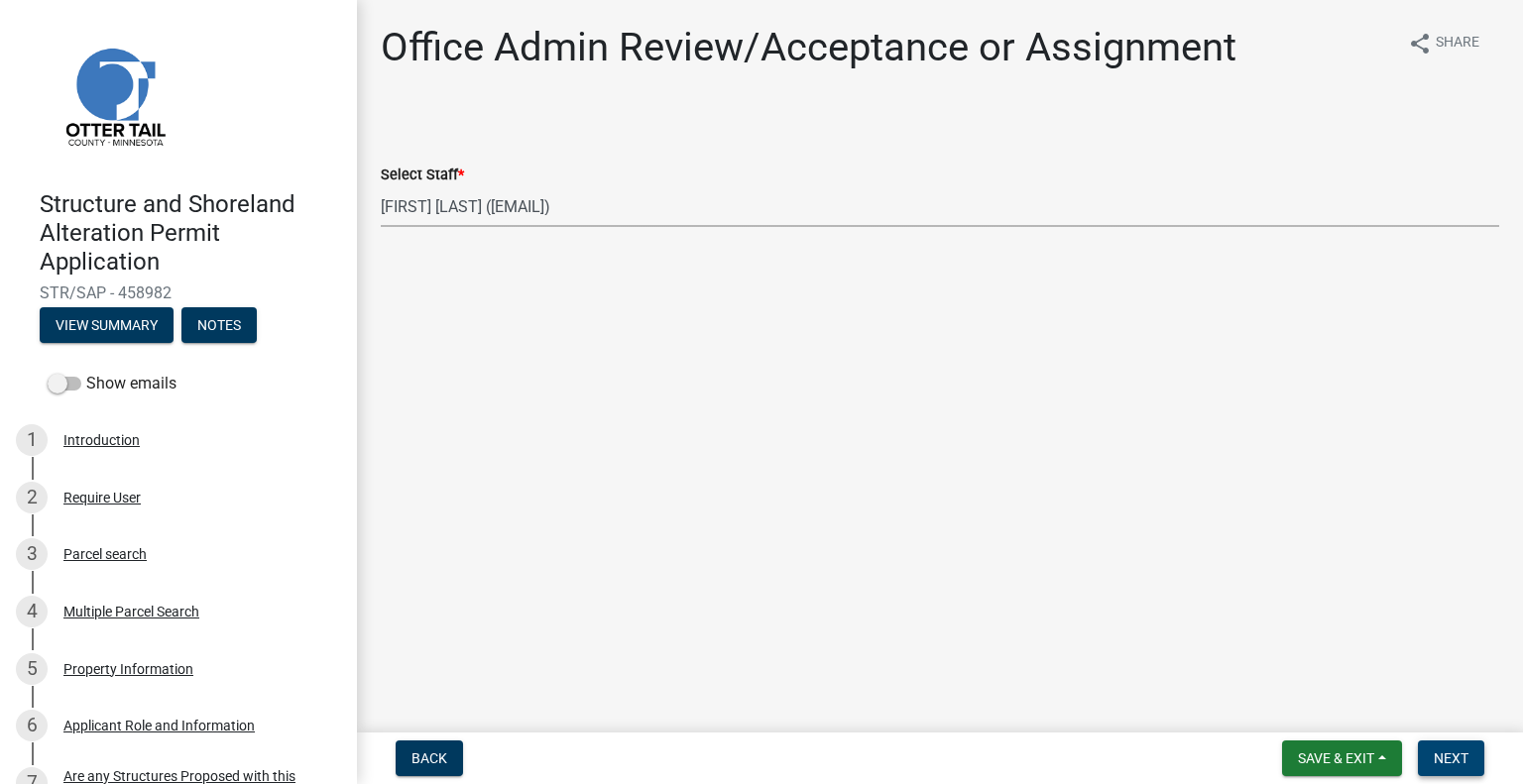 click on "Next" at bounding box center [1451, 758] 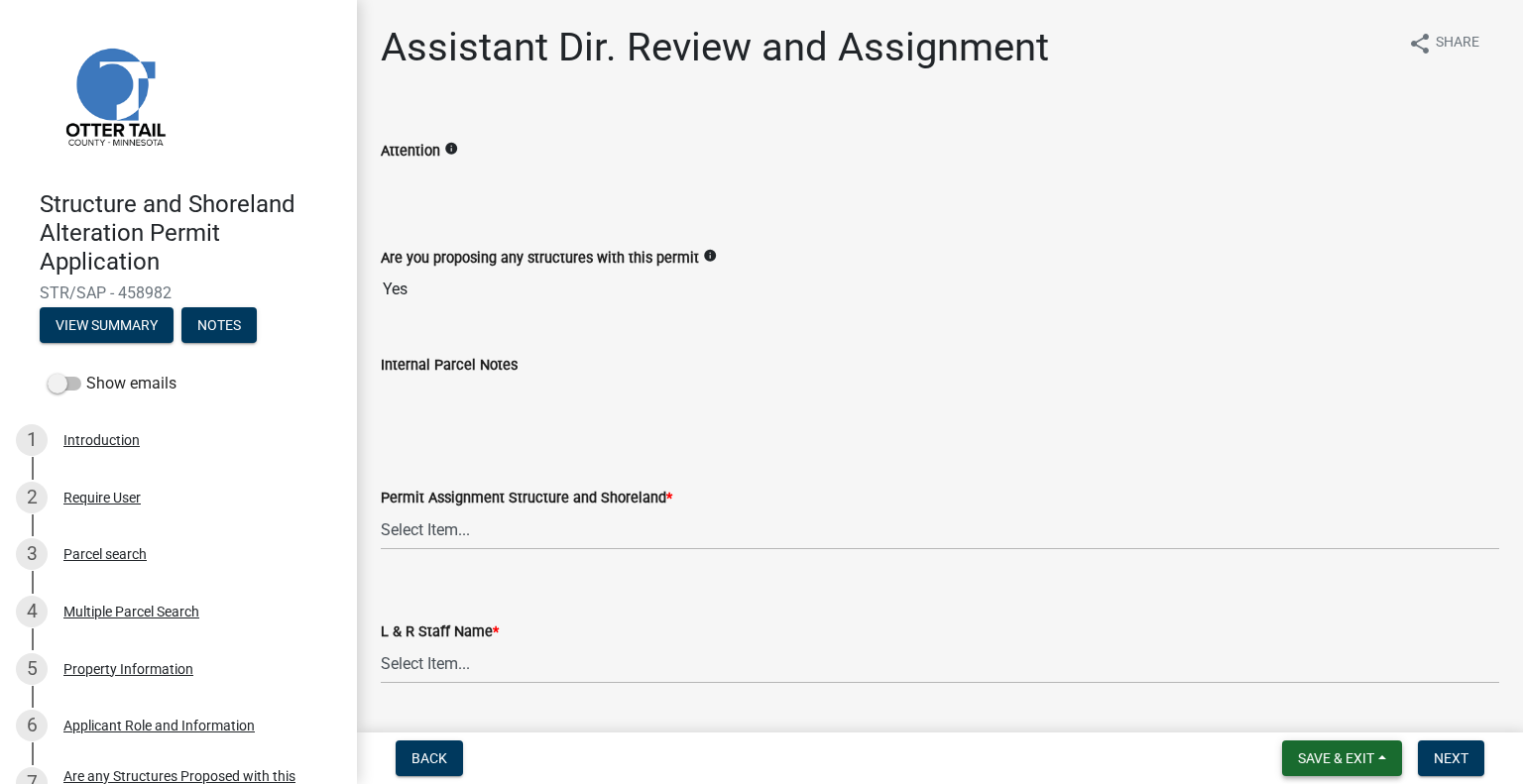click on "Save & Exit" at bounding box center (1336, 758) 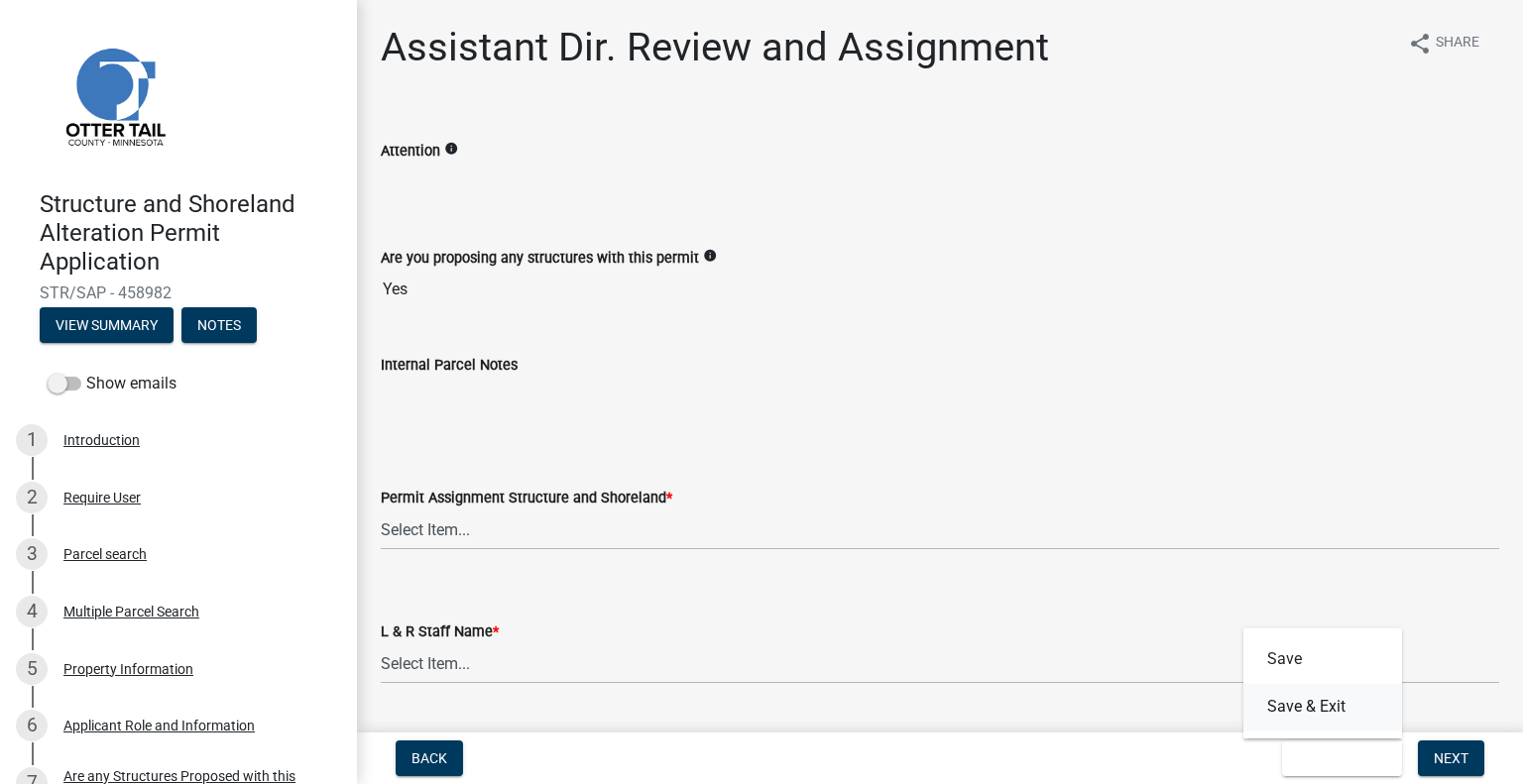 click on "Save & Exit" at bounding box center (1323, 707) 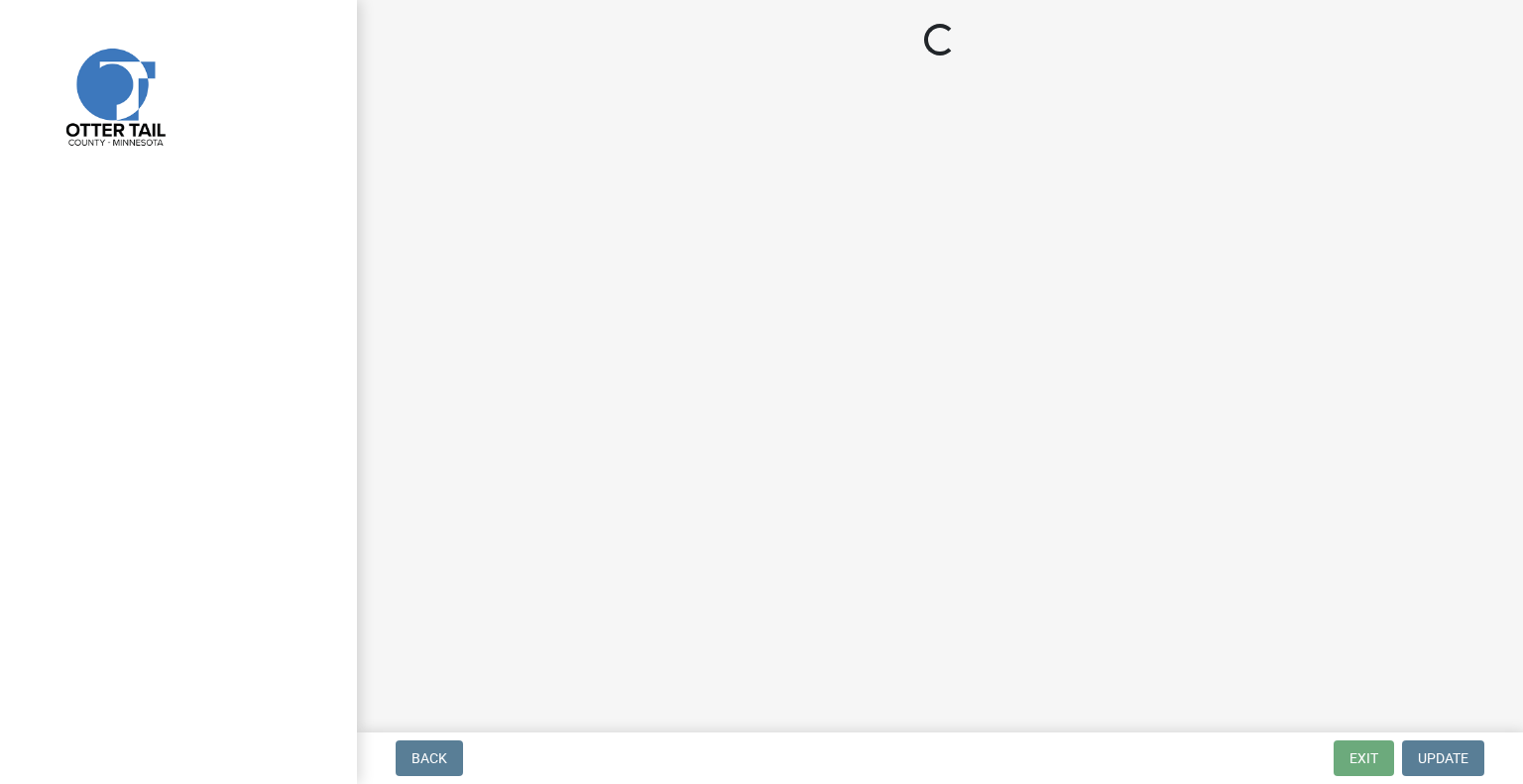 scroll, scrollTop: 0, scrollLeft: 0, axis: both 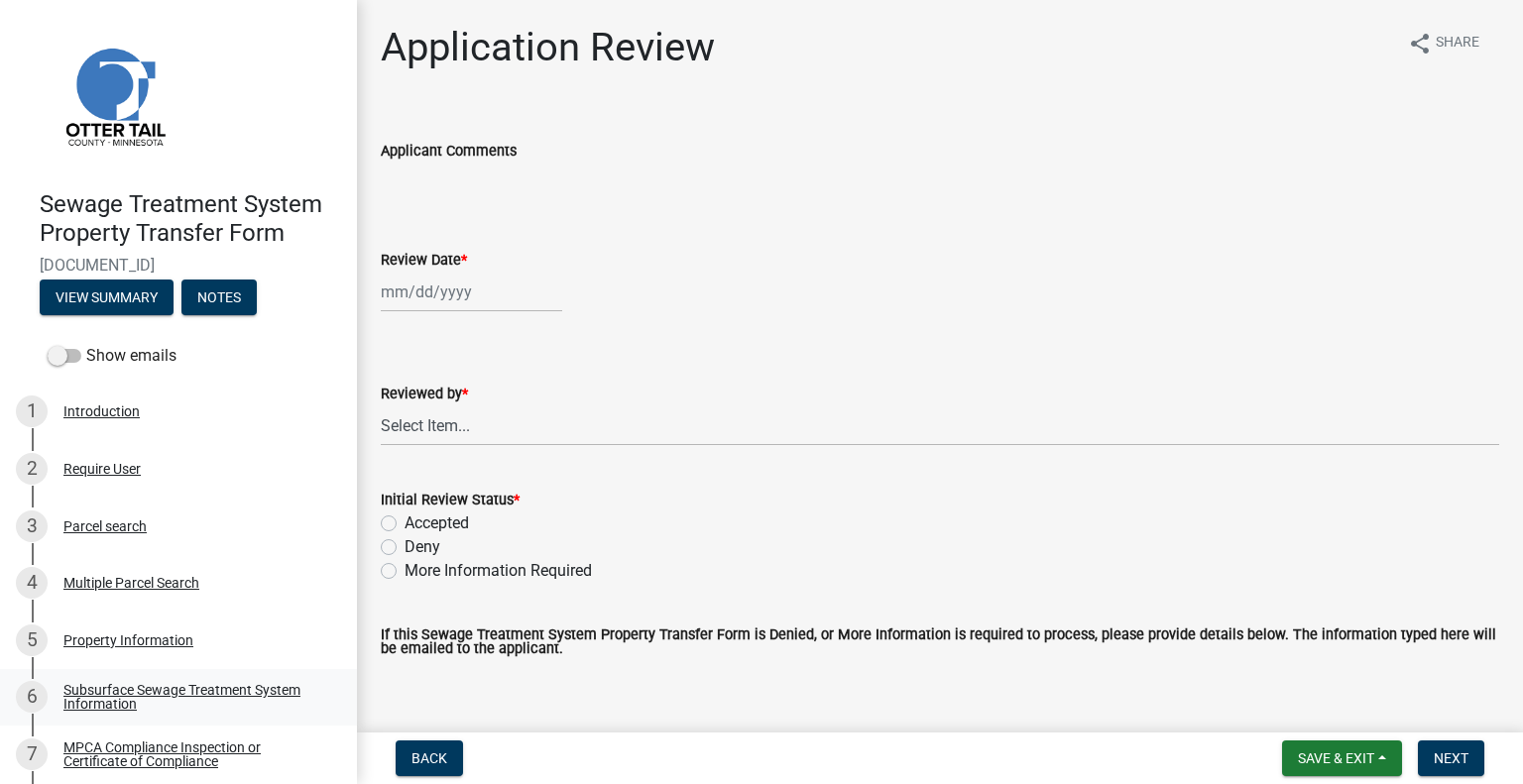 click on "6     Subsurface Sewage Treatment System Information" at bounding box center [178, 698] 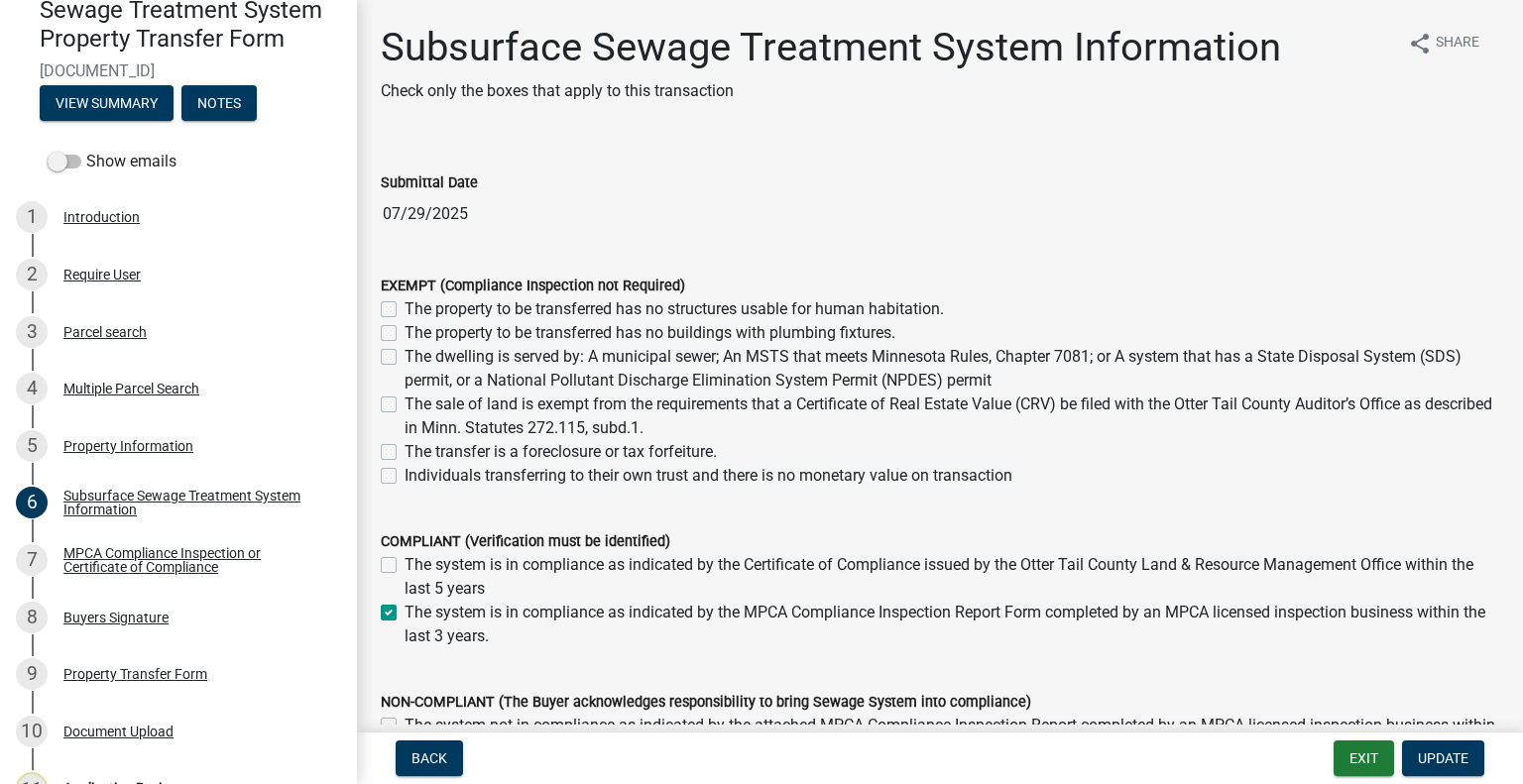 scroll, scrollTop: 210, scrollLeft: 0, axis: vertical 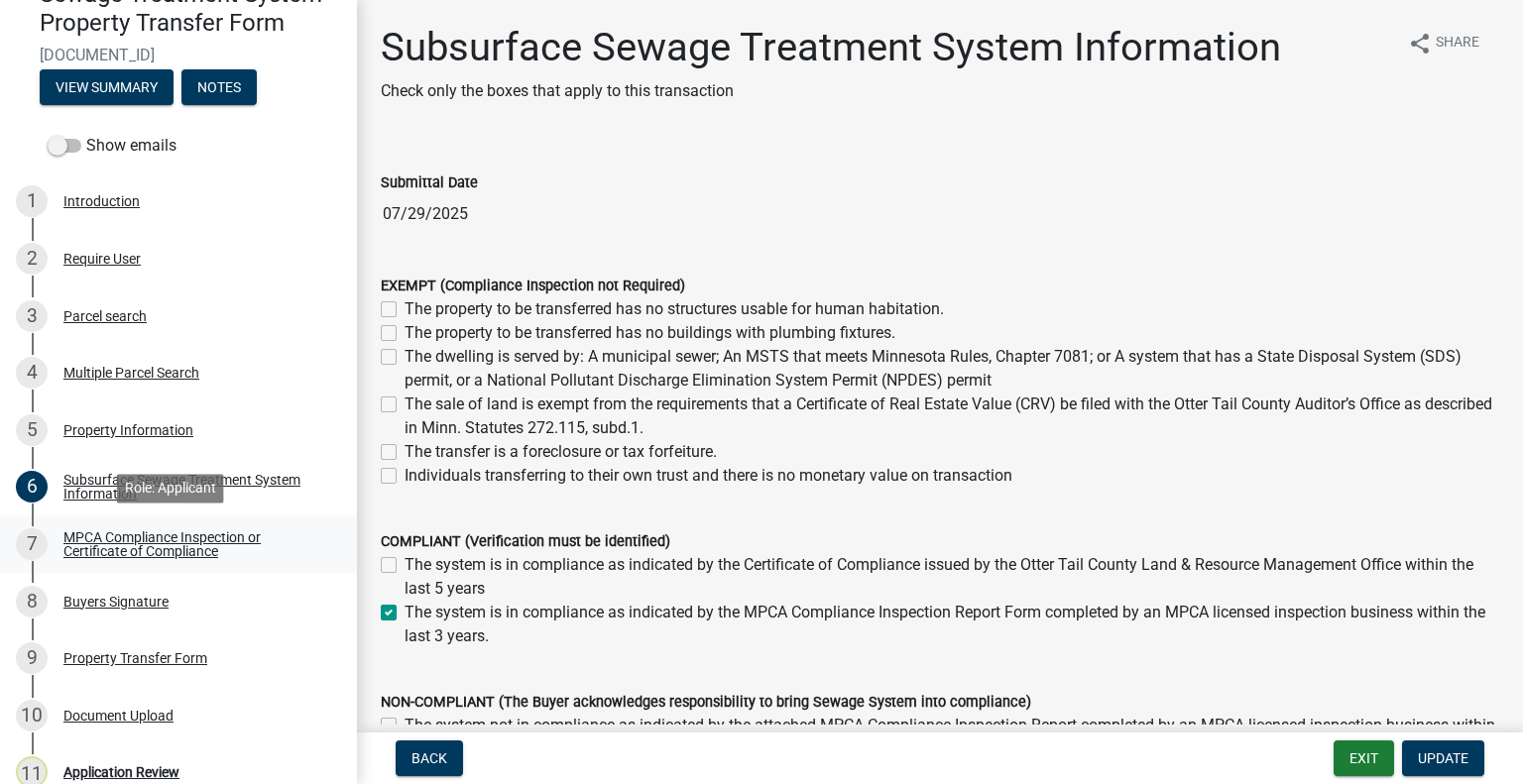 click on "7     MPCA Compliance Inspection  or Certificate of Compliance" at bounding box center [171, 544] 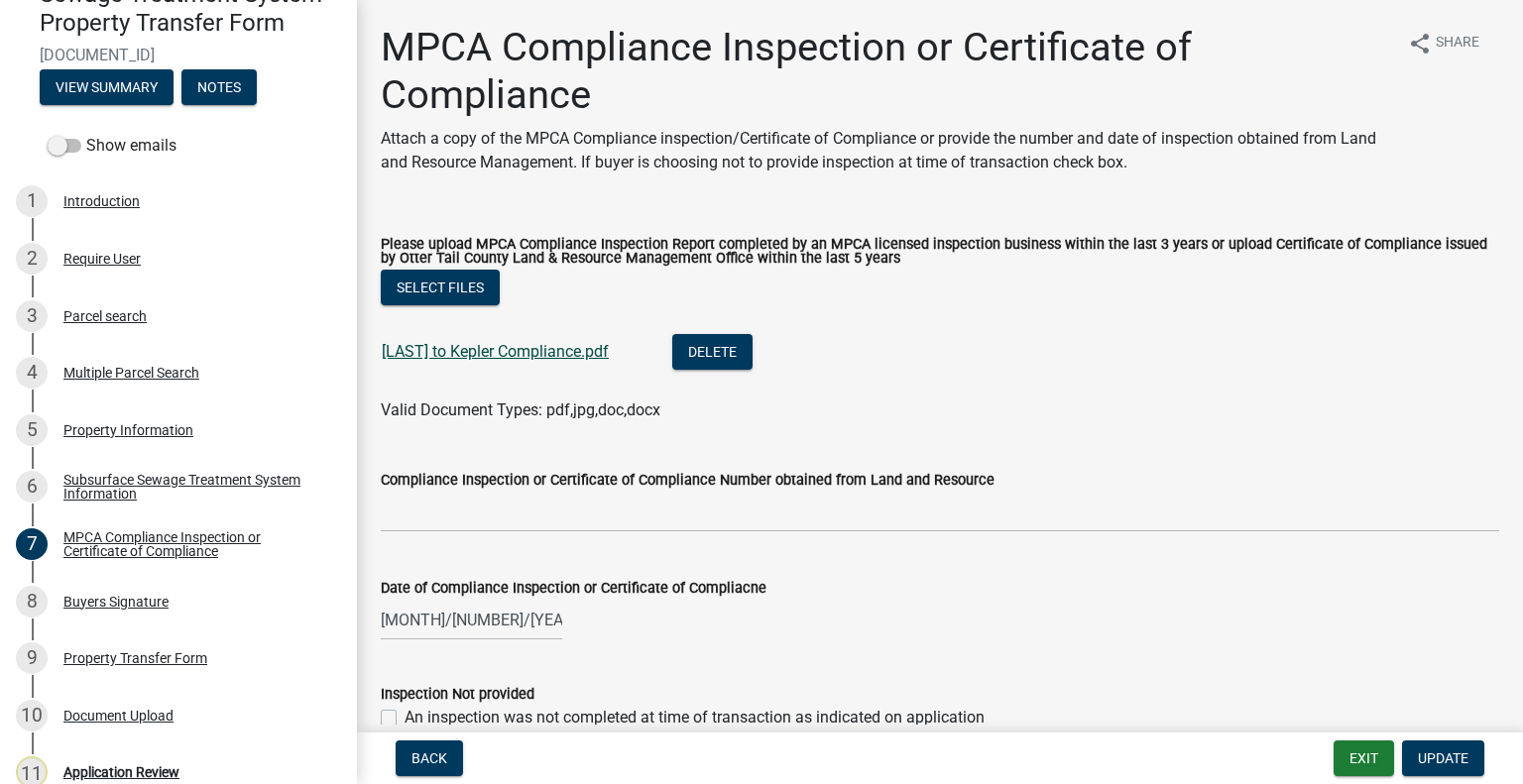 click on "Thompson to Kepler Compliance.pdf" 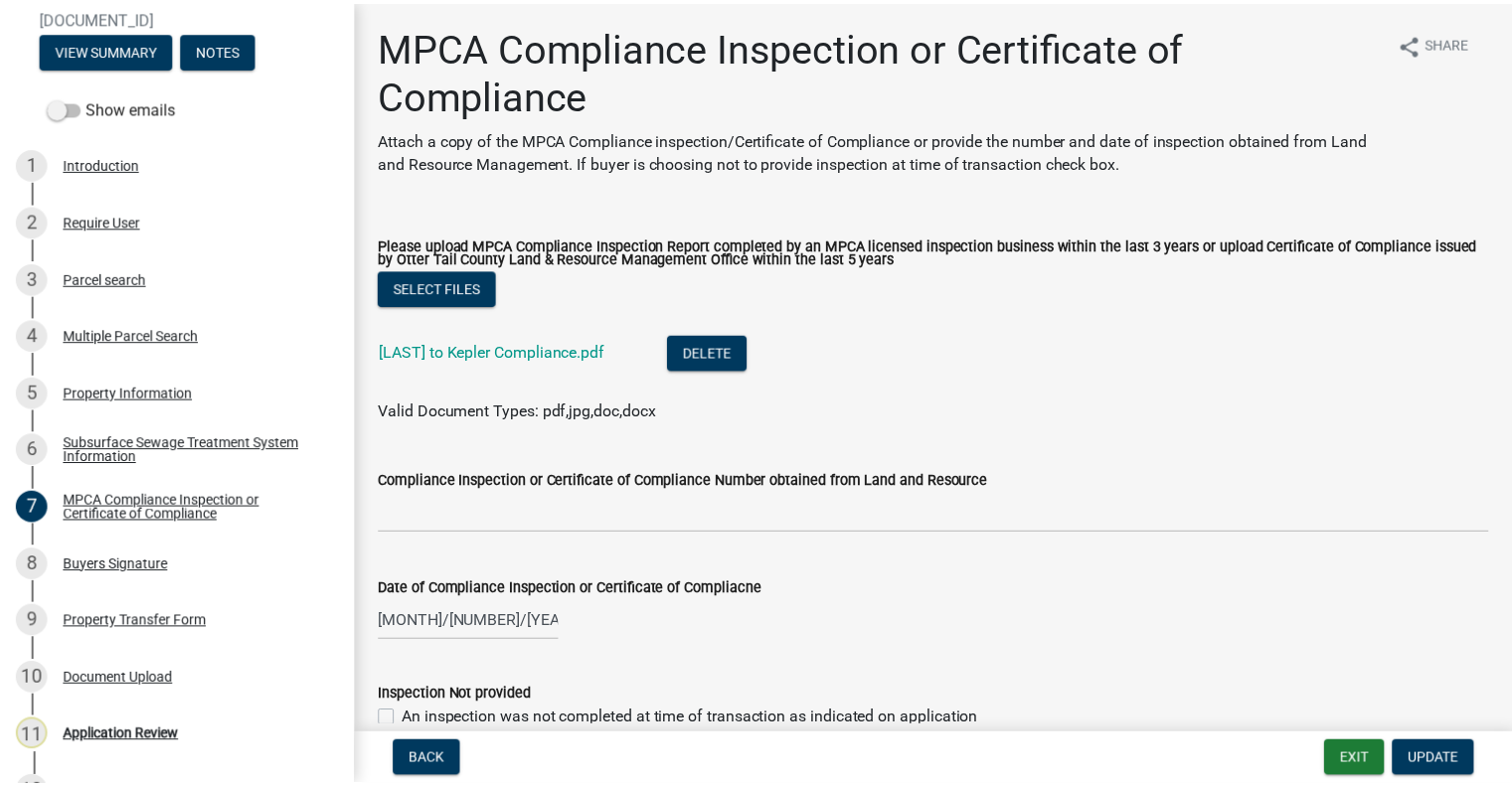 scroll, scrollTop: 292, scrollLeft: 0, axis: vertical 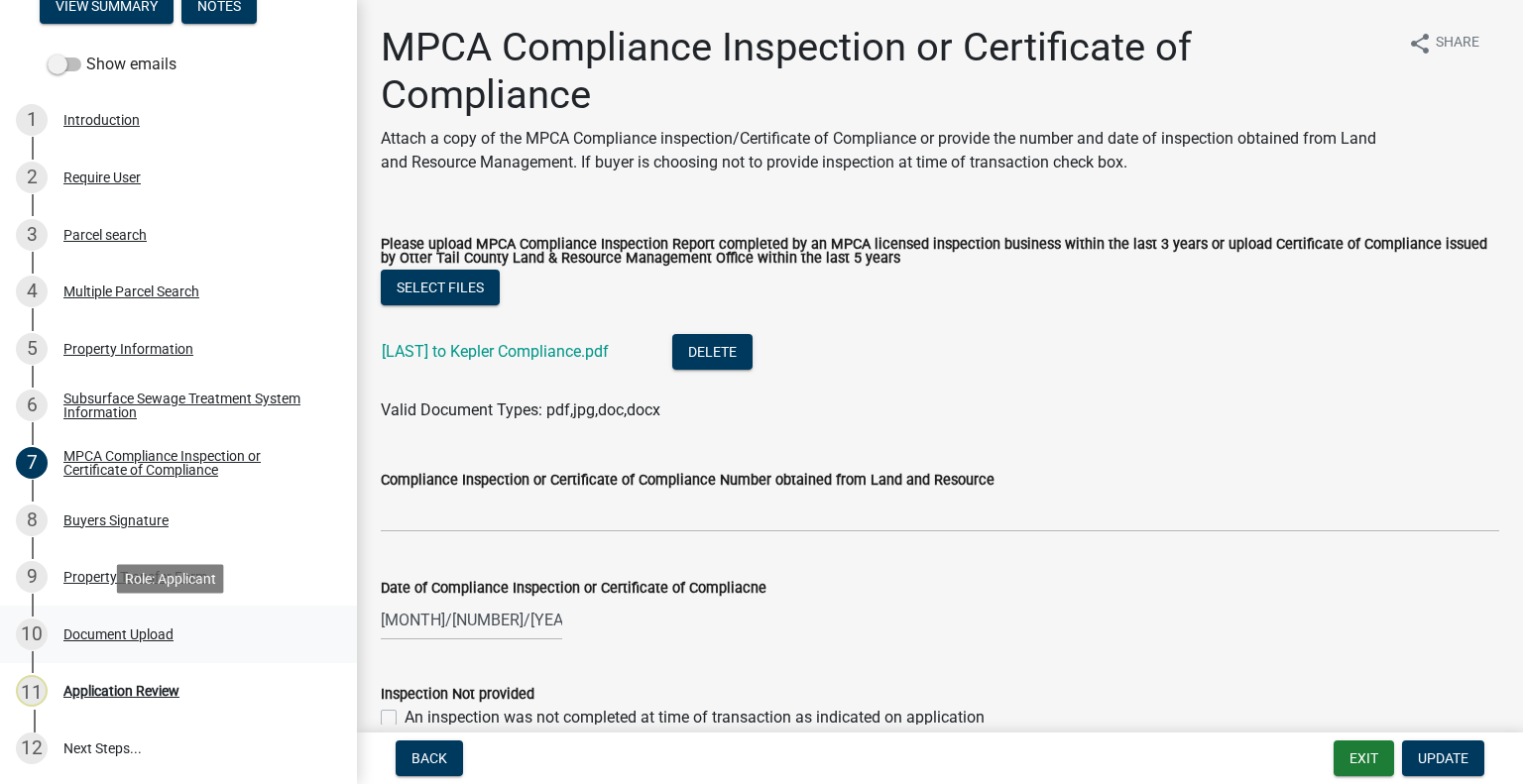 click on "10     Document Upload" at bounding box center [171, 634] 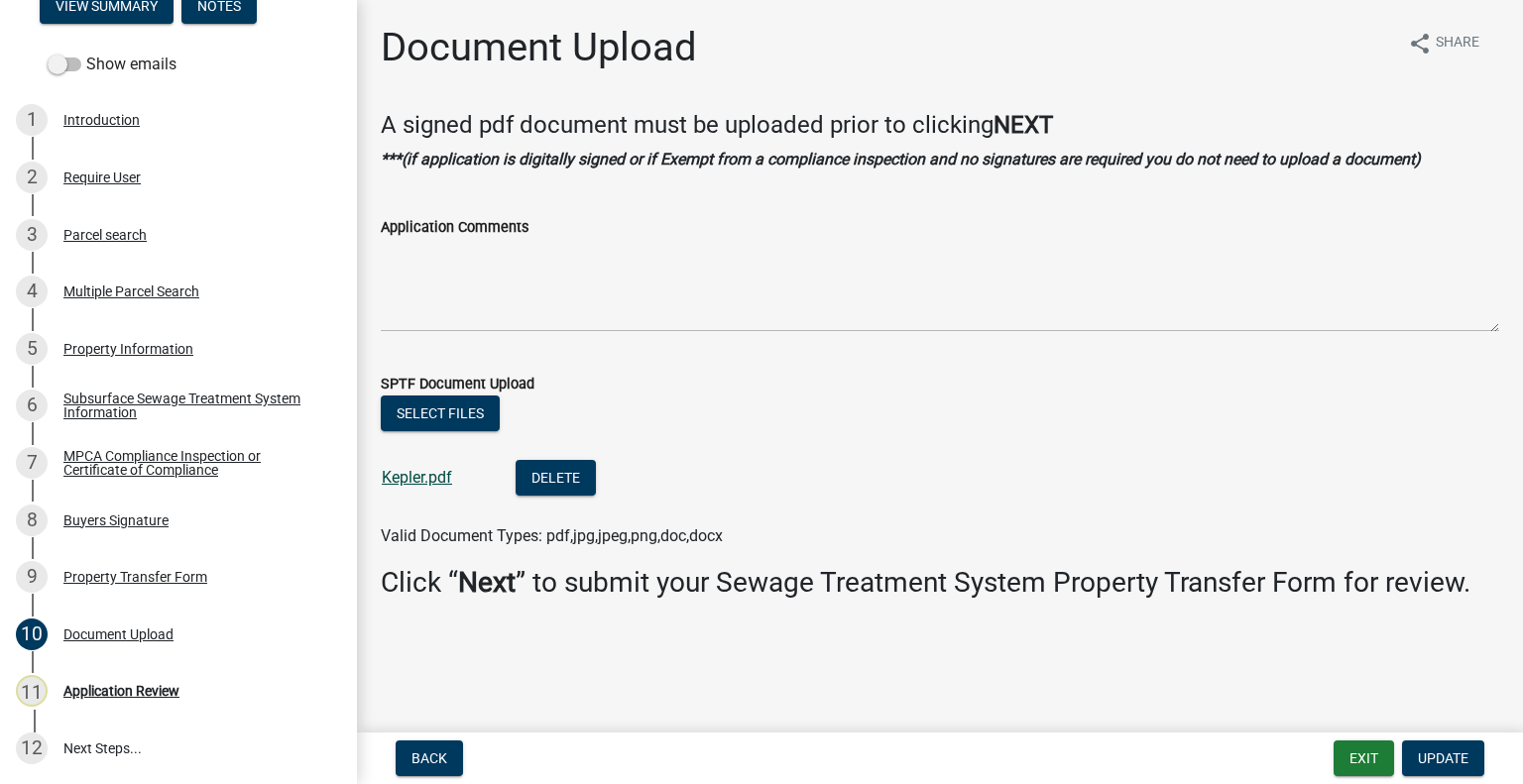 click on "Kepler.pdf" 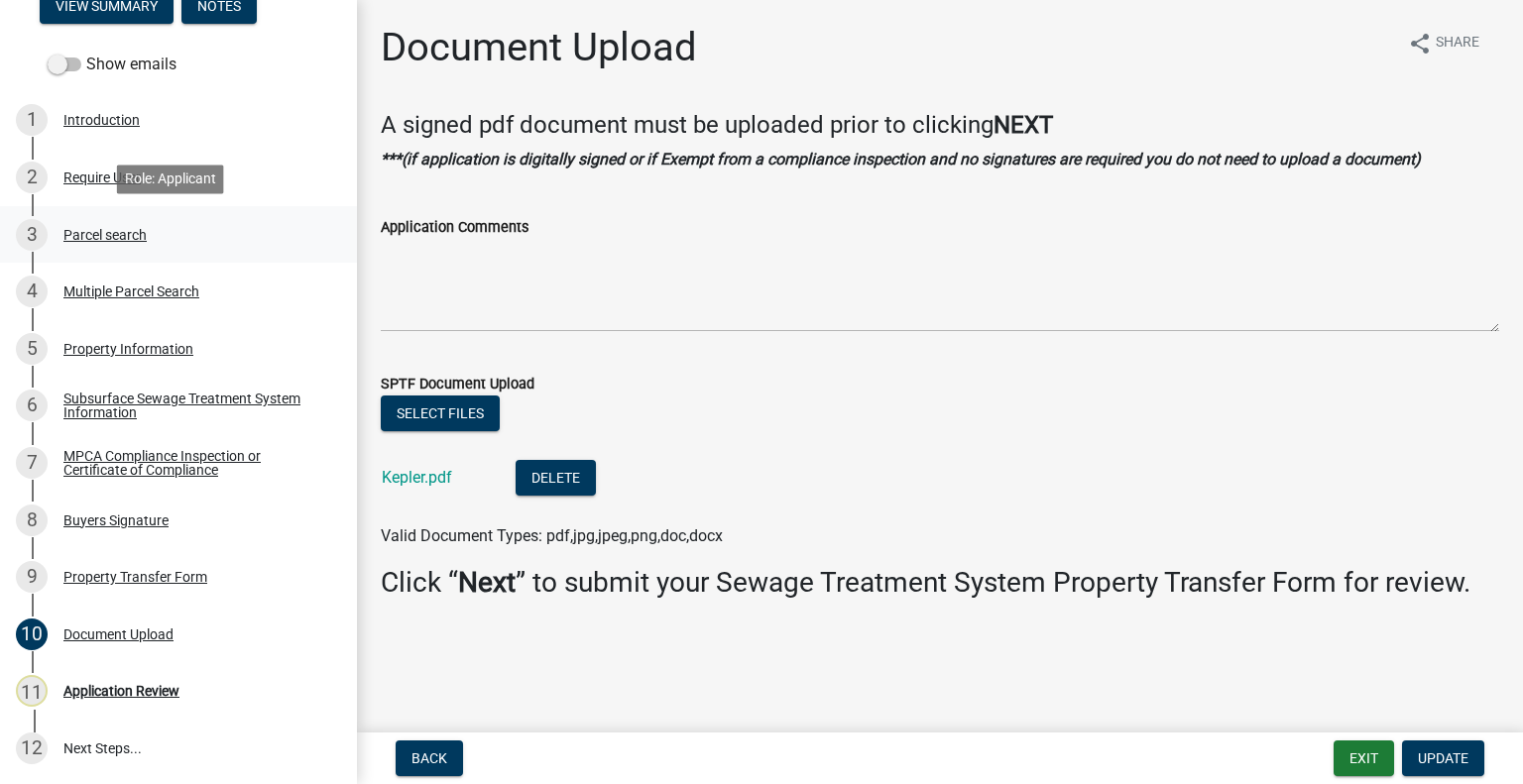 click on "3     Parcel search" at bounding box center [171, 235] 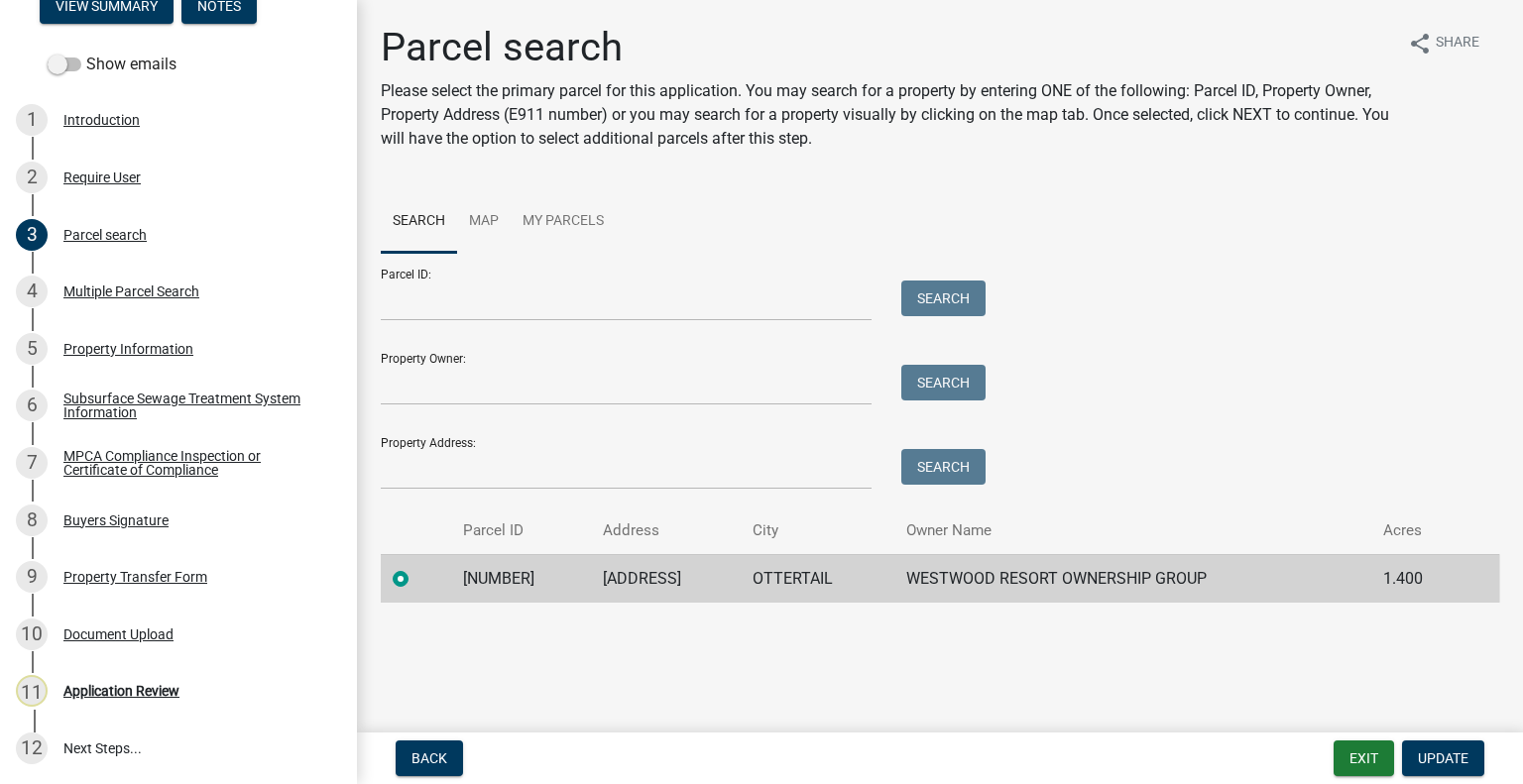 click on "53000260183000" 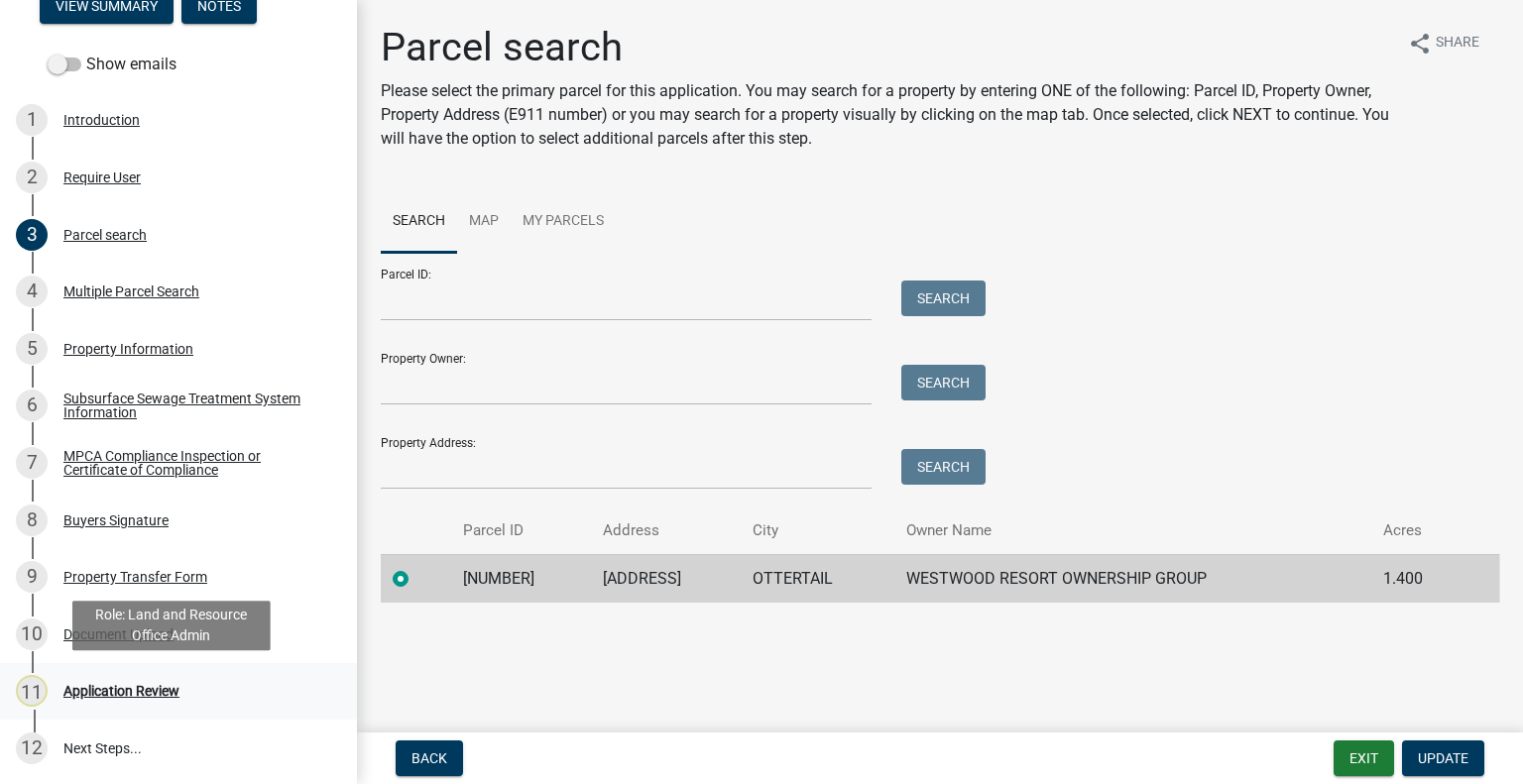 click on "11     Application Review" at bounding box center [171, 691] 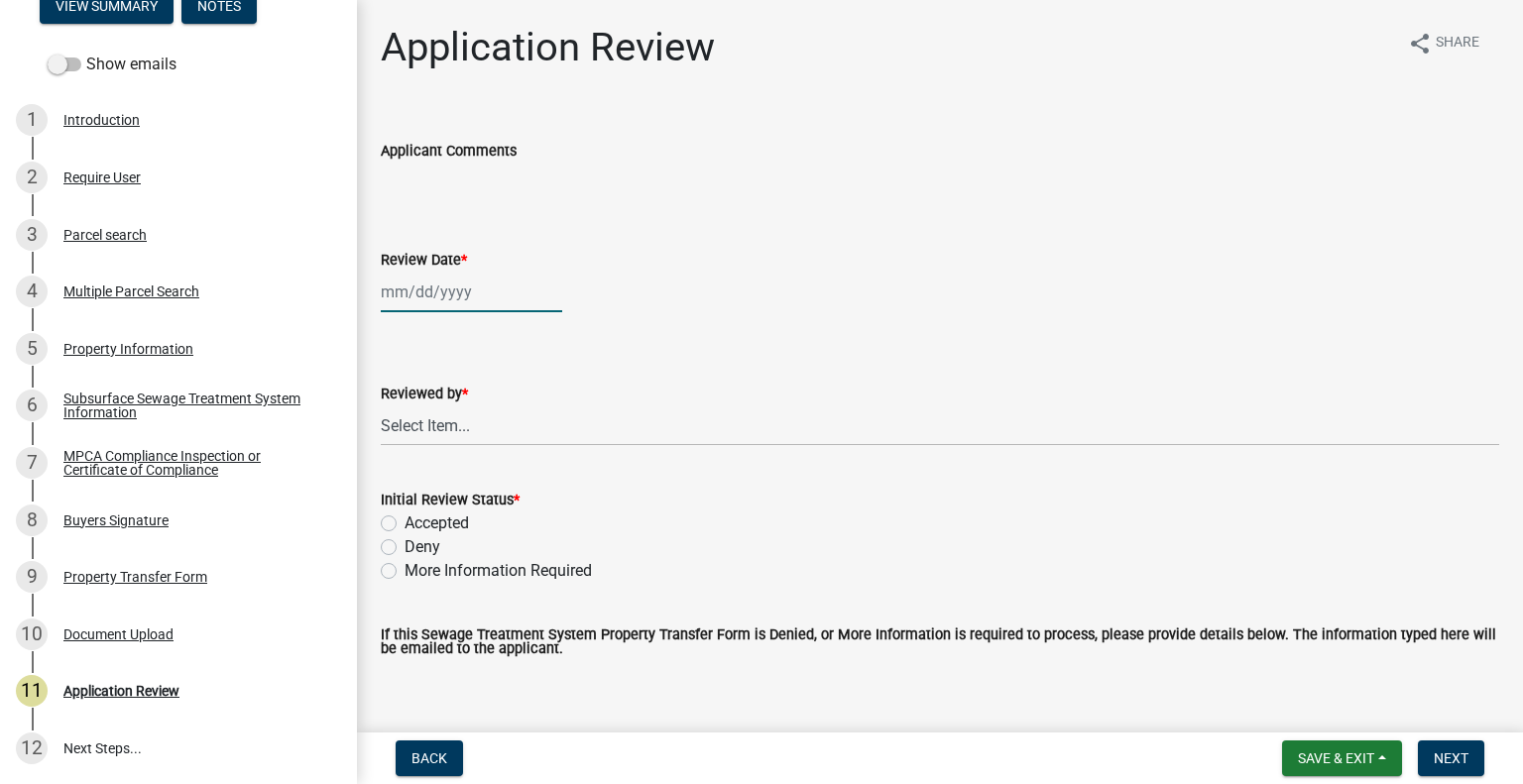 click 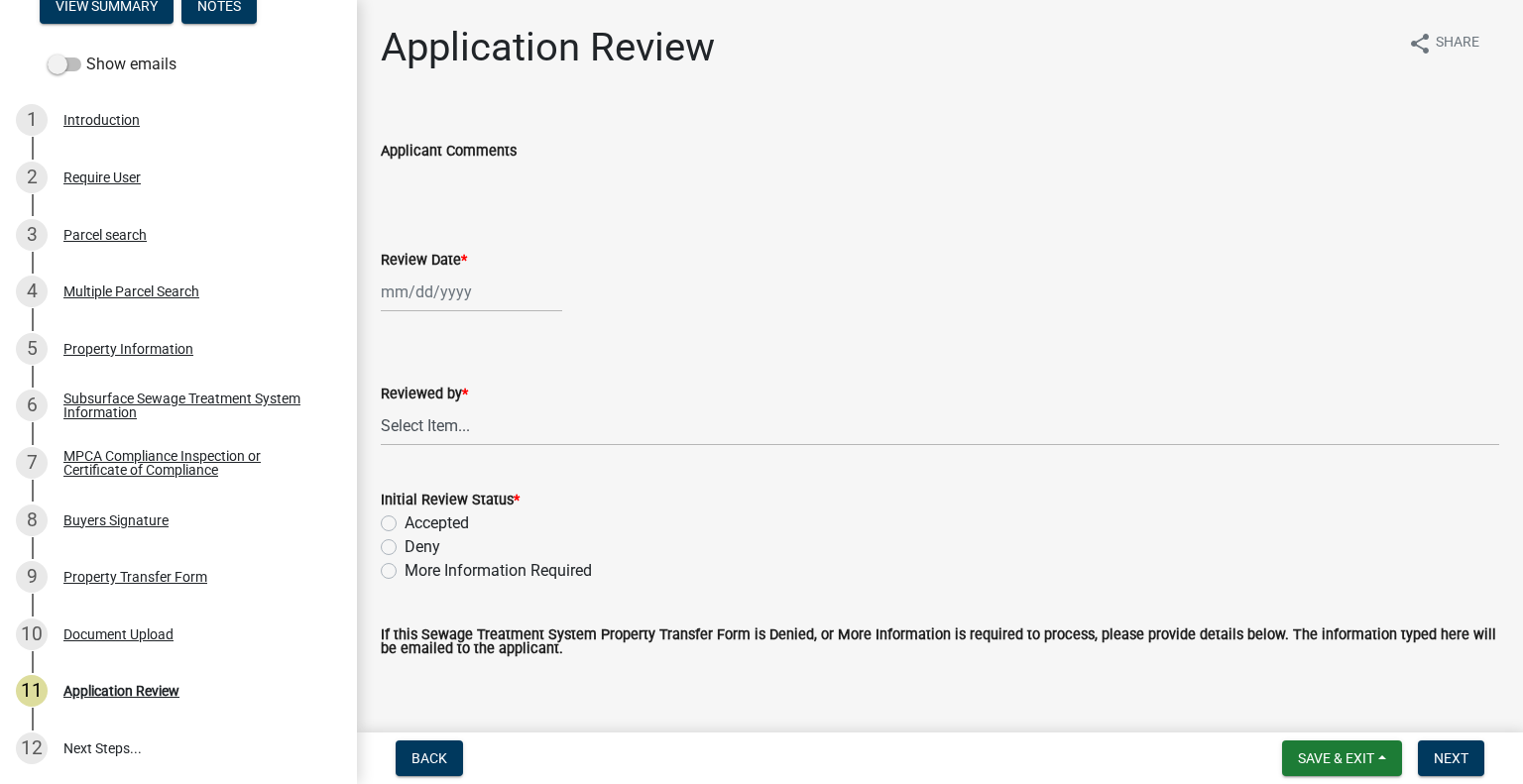 select on "8" 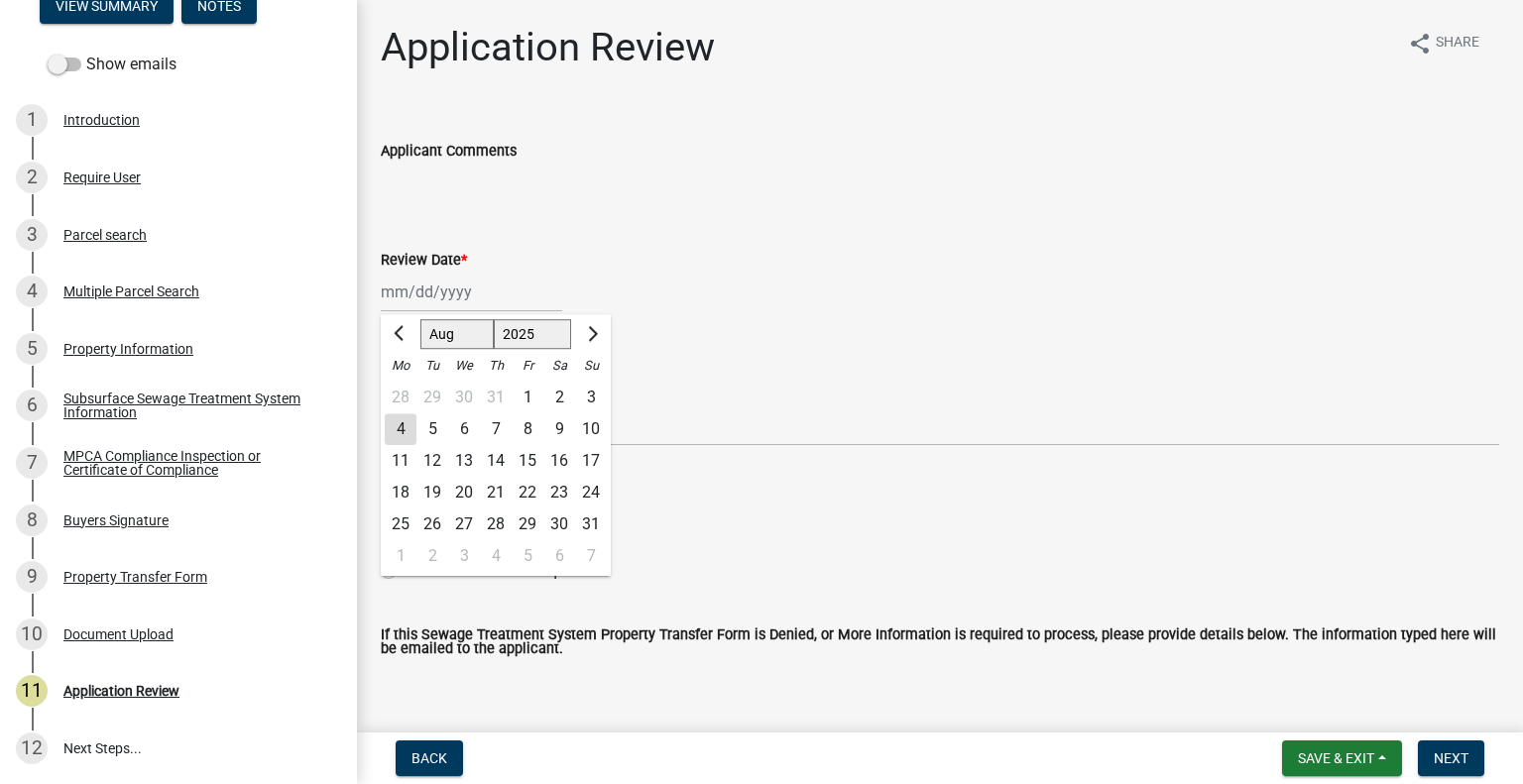 click on "4" 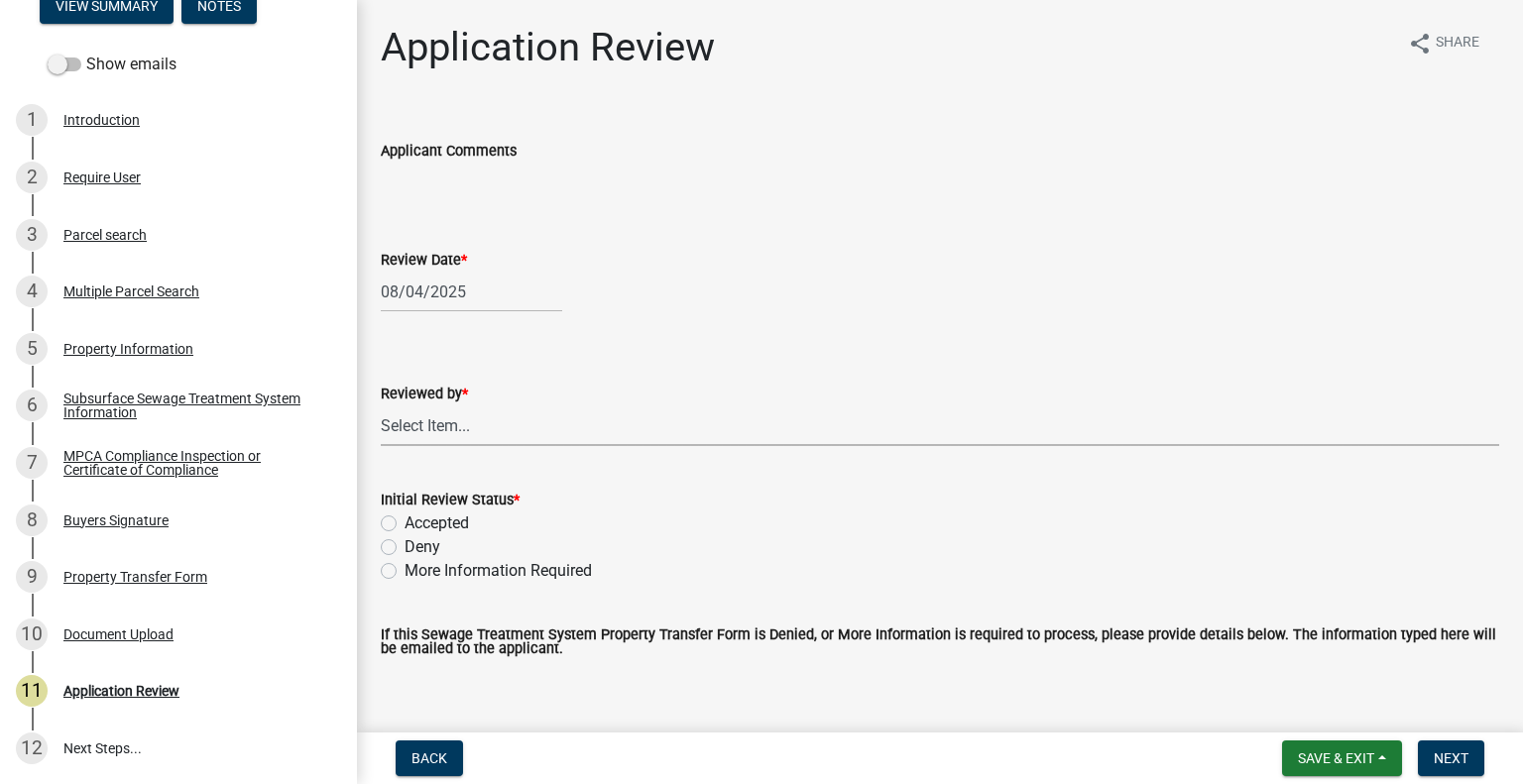 click on "Select Item...   Alexis Newark   Amy Busko   Andrea Perales   Brittany Tollefson   Christopher LeClair   Courtney Roth   Elizabeth Plaster   Emma Swenson   Eric Babolian   Kyle Westergard   Lindsey Hanson   Michelle Jevne   Noah Brenden   Sheila Dahl" at bounding box center [940, 425] 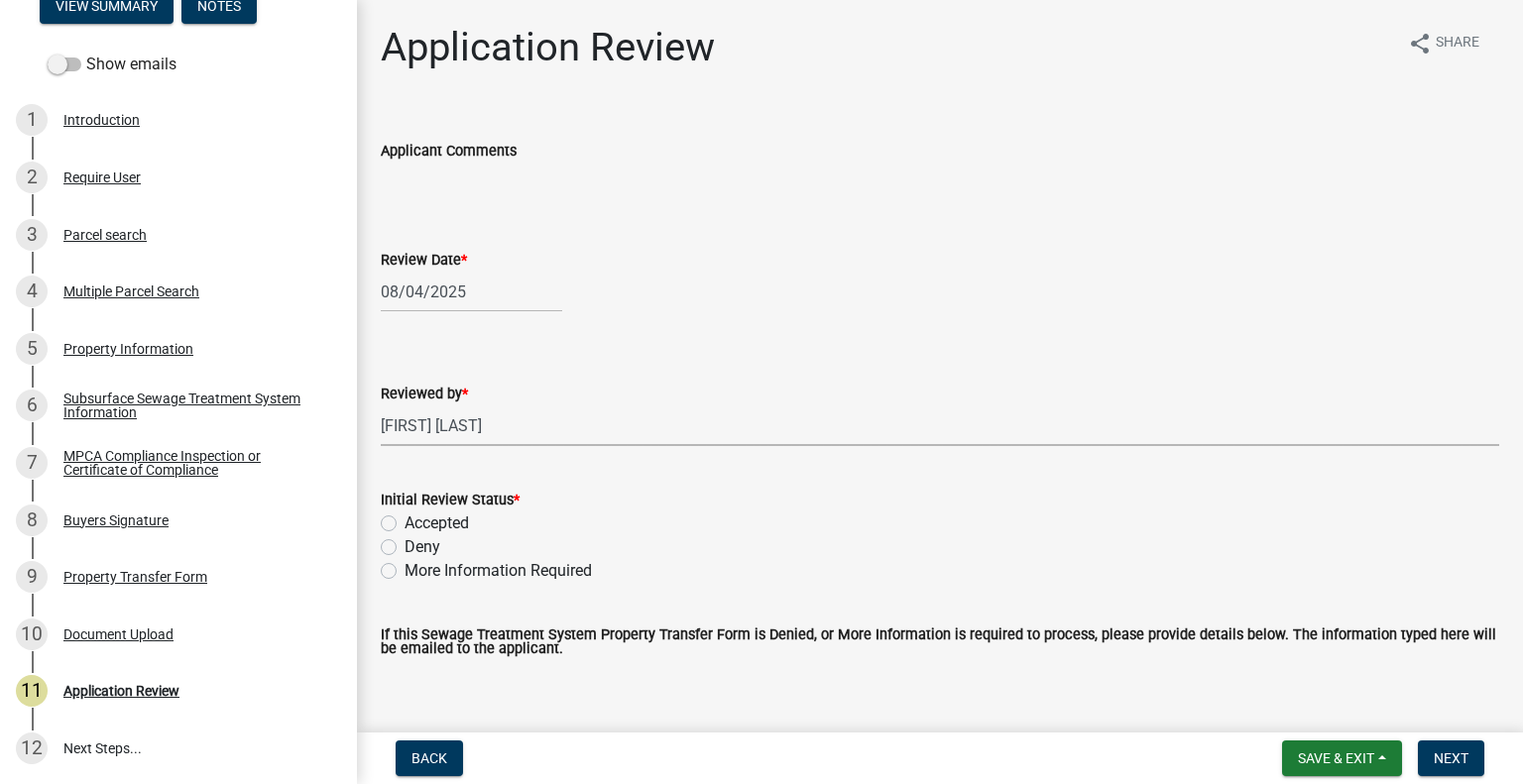 click on "Select Item...   Alexis Newark   Amy Busko   Andrea Perales   Brittany Tollefson   Christopher LeClair   Courtney Roth   Elizabeth Plaster   Emma Swenson   Eric Babolian   Kyle Westergard   Lindsey Hanson   Michelle Jevne   Noah Brenden   Sheila Dahl" at bounding box center [940, 425] 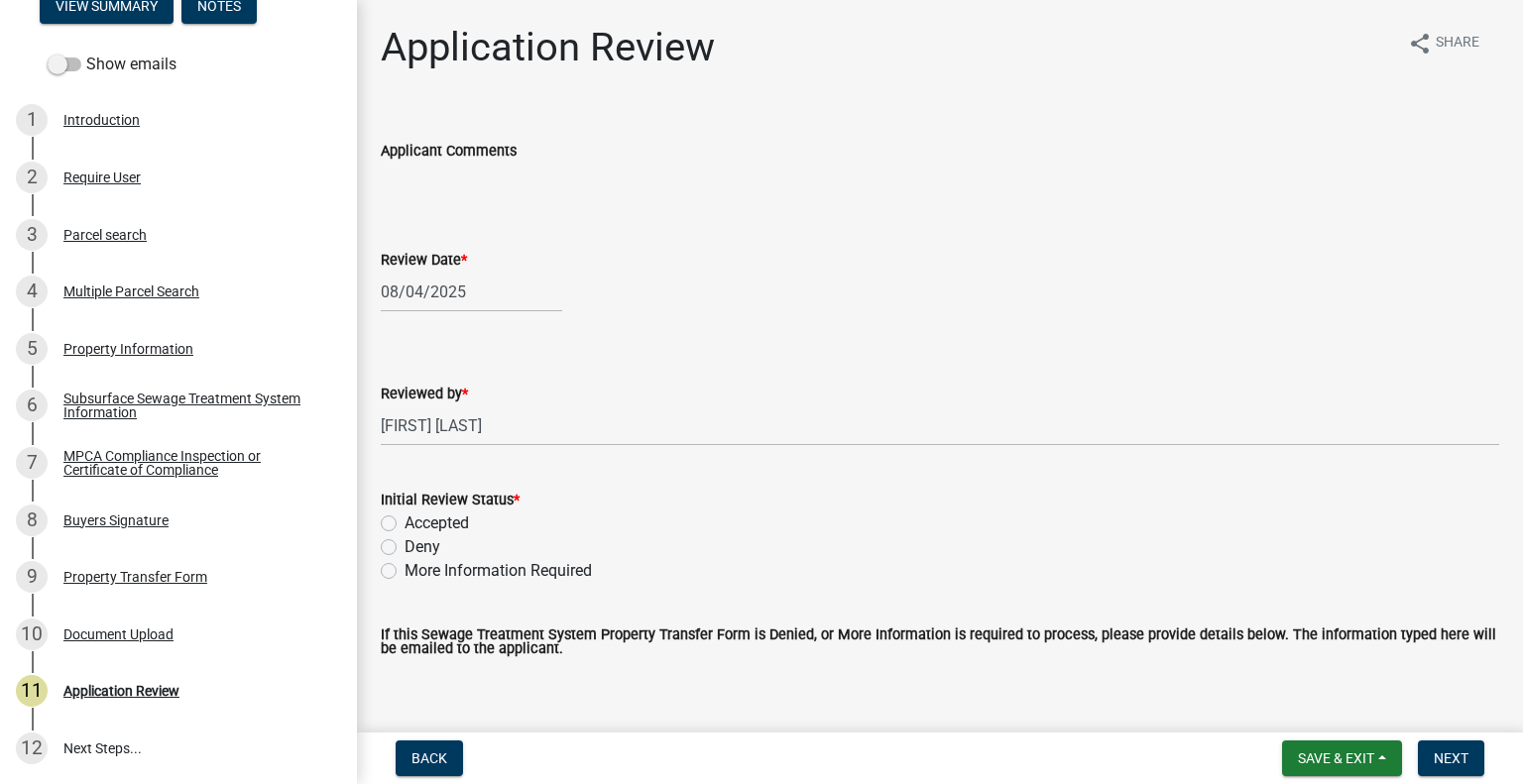 click on "Accepted" 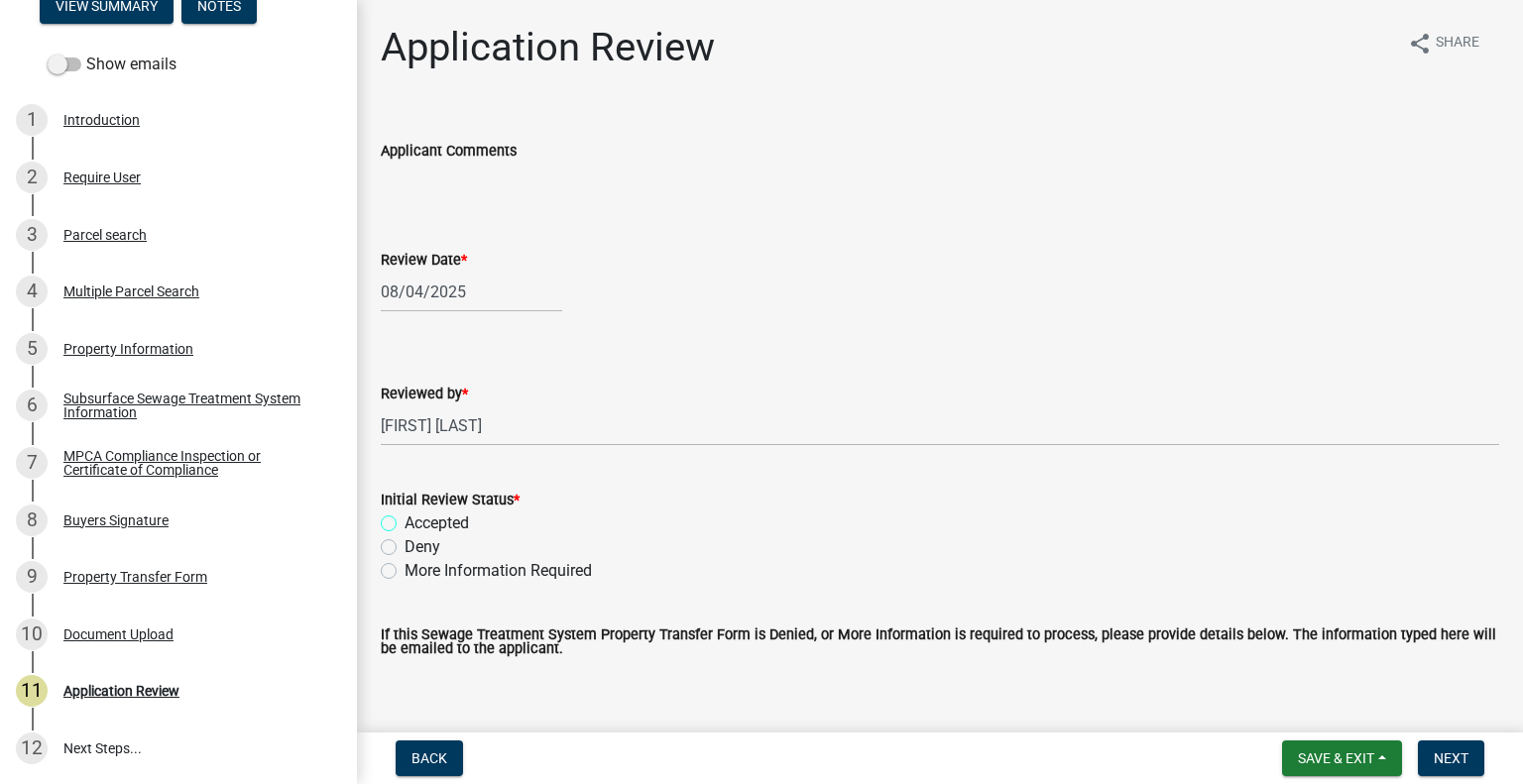 click on "Accepted" at bounding box center (410, 517) 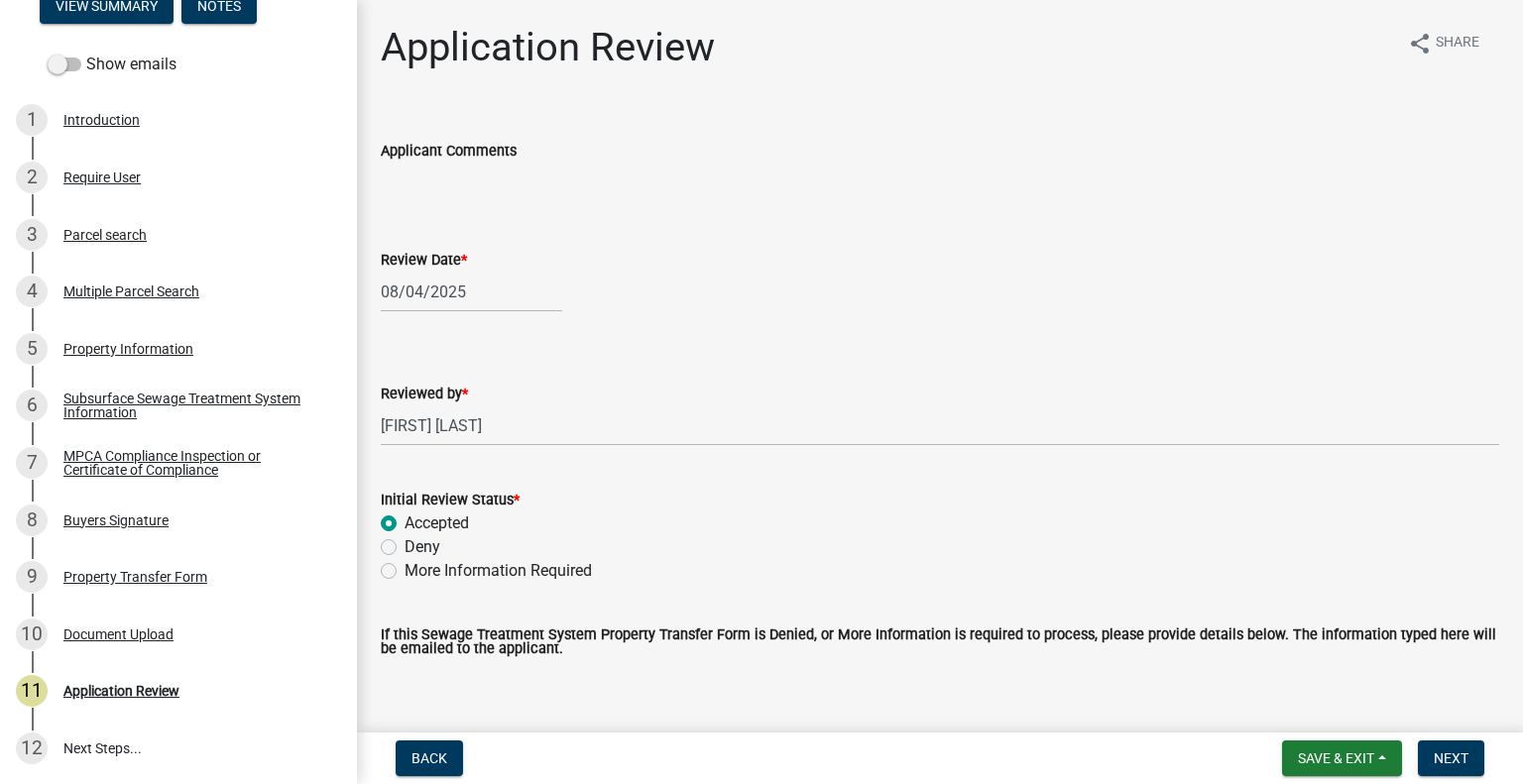 radio on "true" 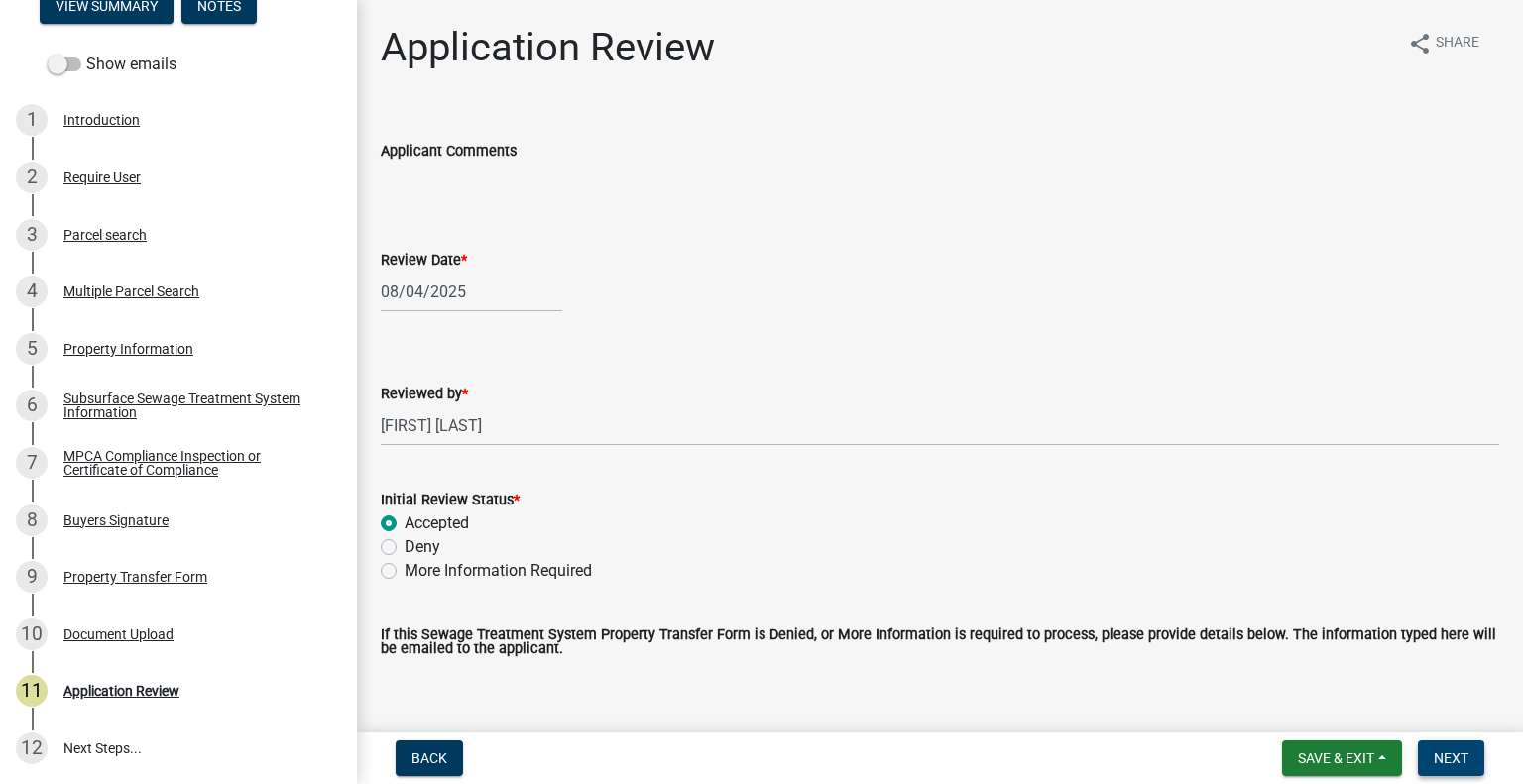click on "Next" at bounding box center (1451, 758) 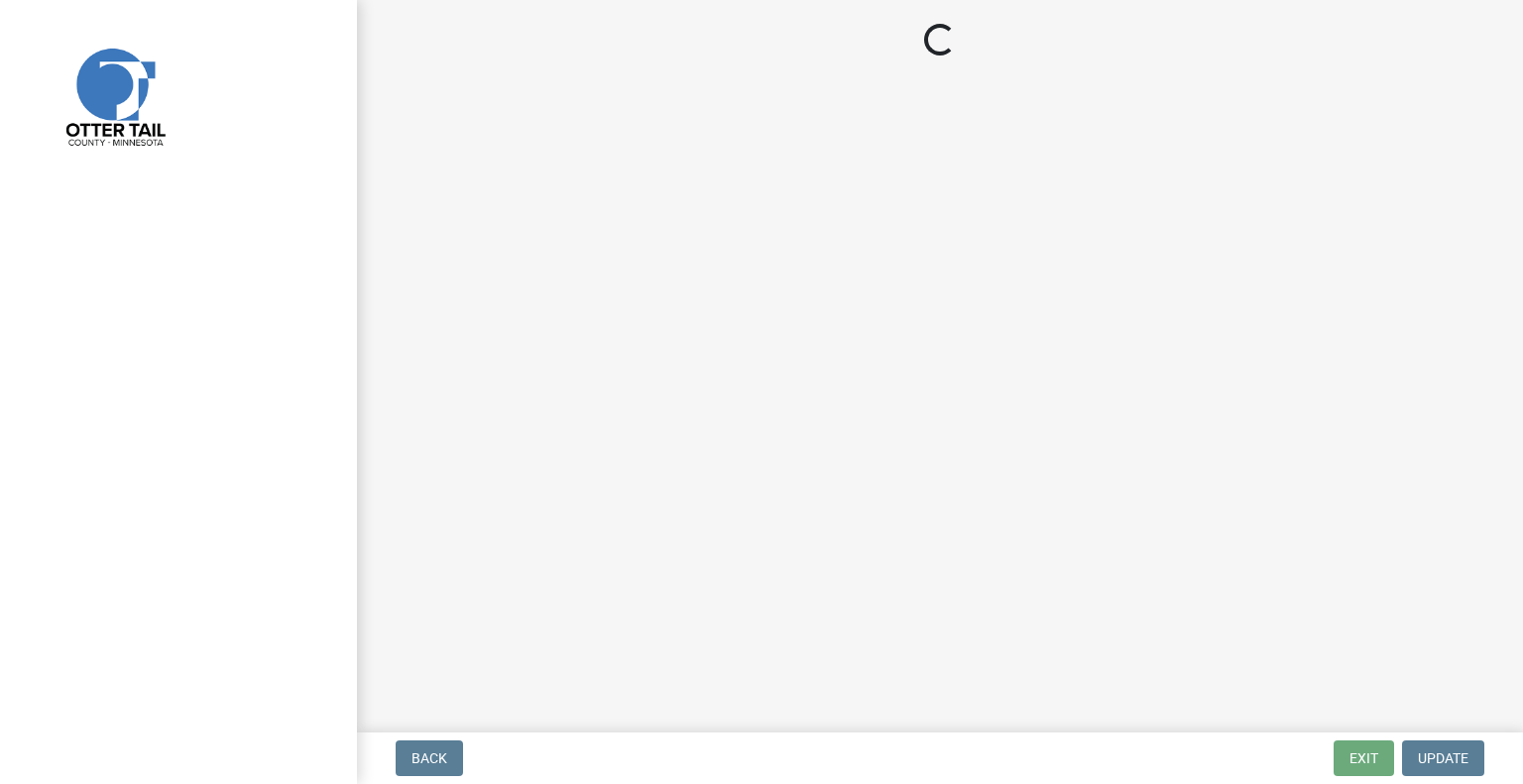 scroll, scrollTop: 0, scrollLeft: 0, axis: both 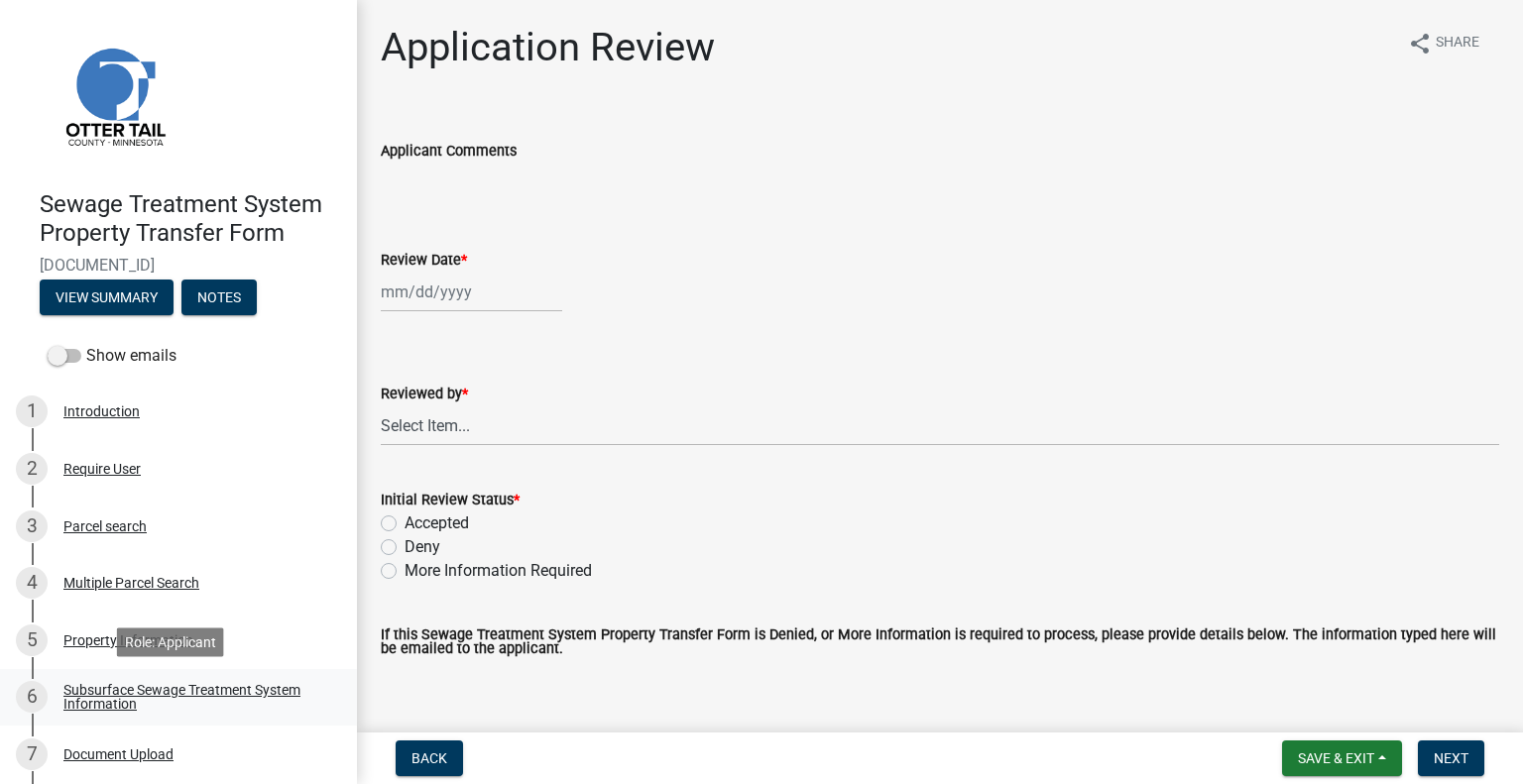 click on "Subsurface Sewage Treatment System Information" at bounding box center (194, 697) 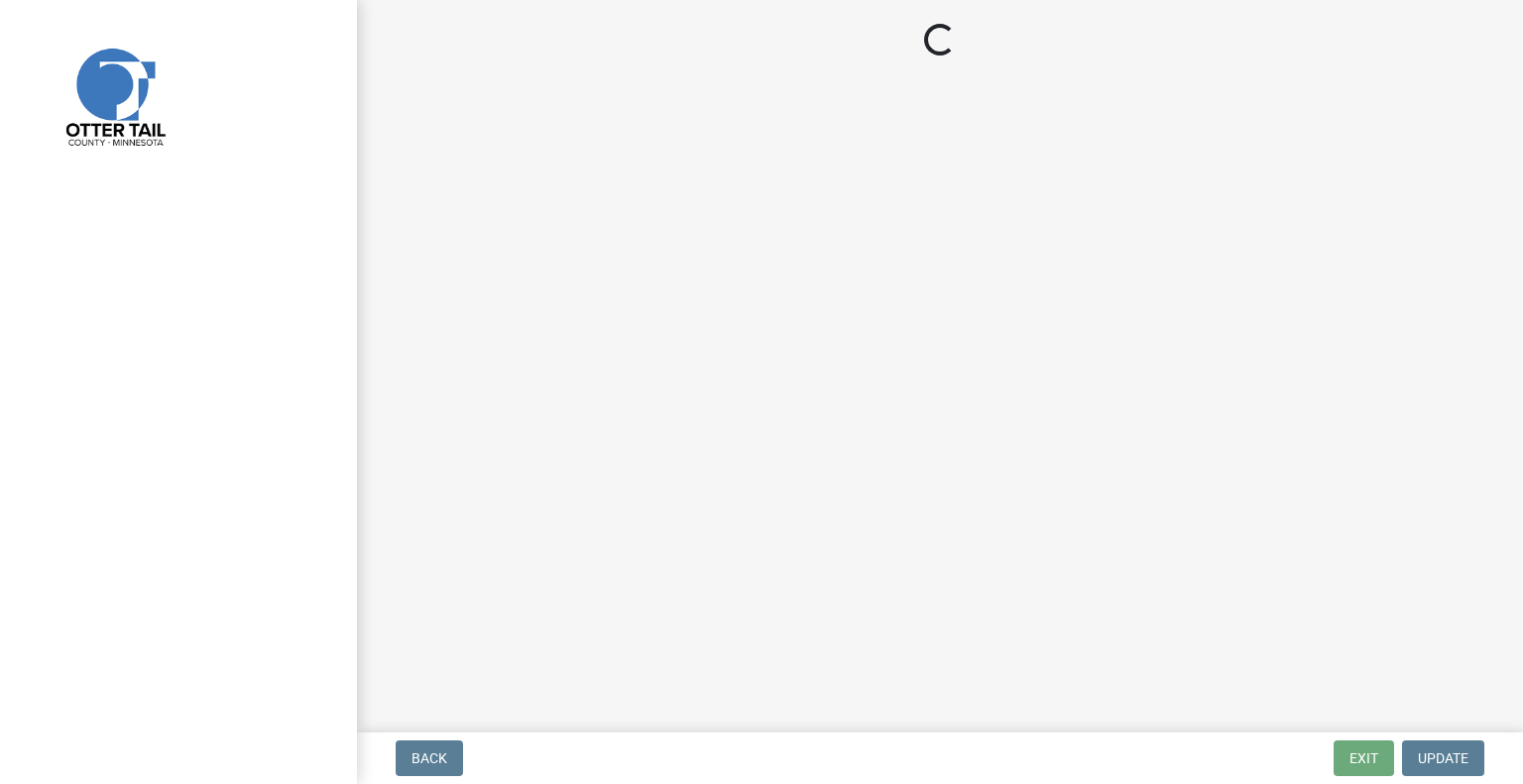 scroll, scrollTop: 0, scrollLeft: 0, axis: both 